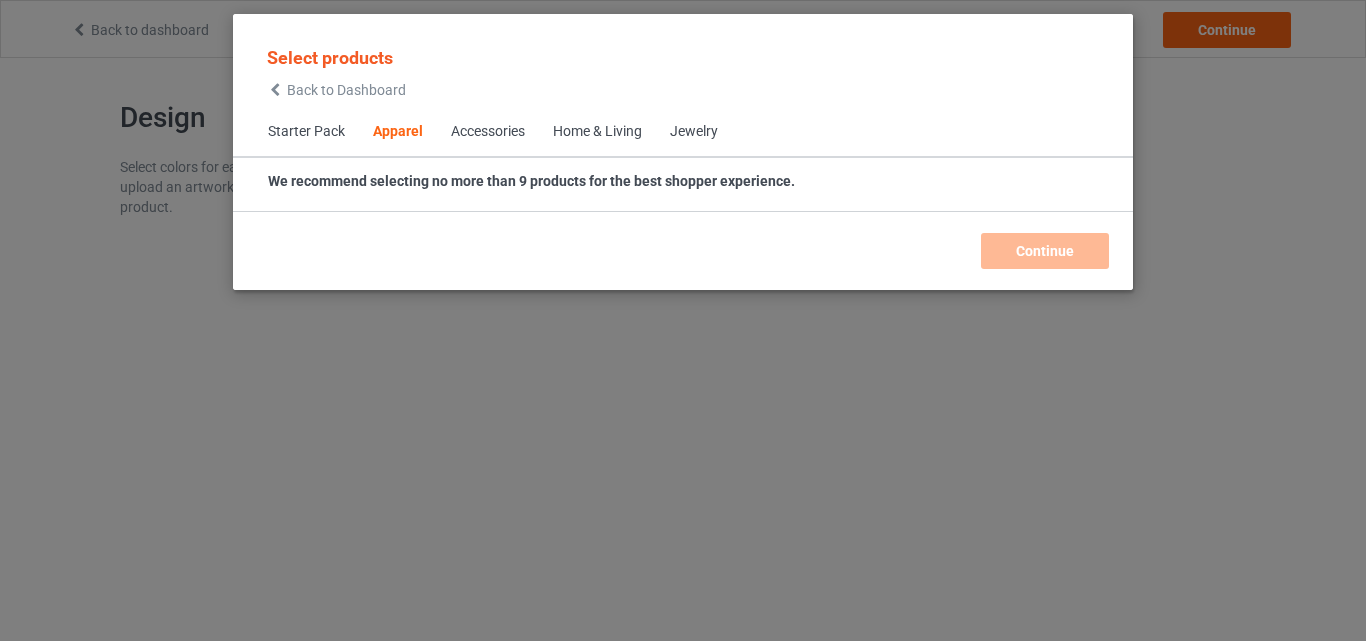 scroll, scrollTop: 0, scrollLeft: 0, axis: both 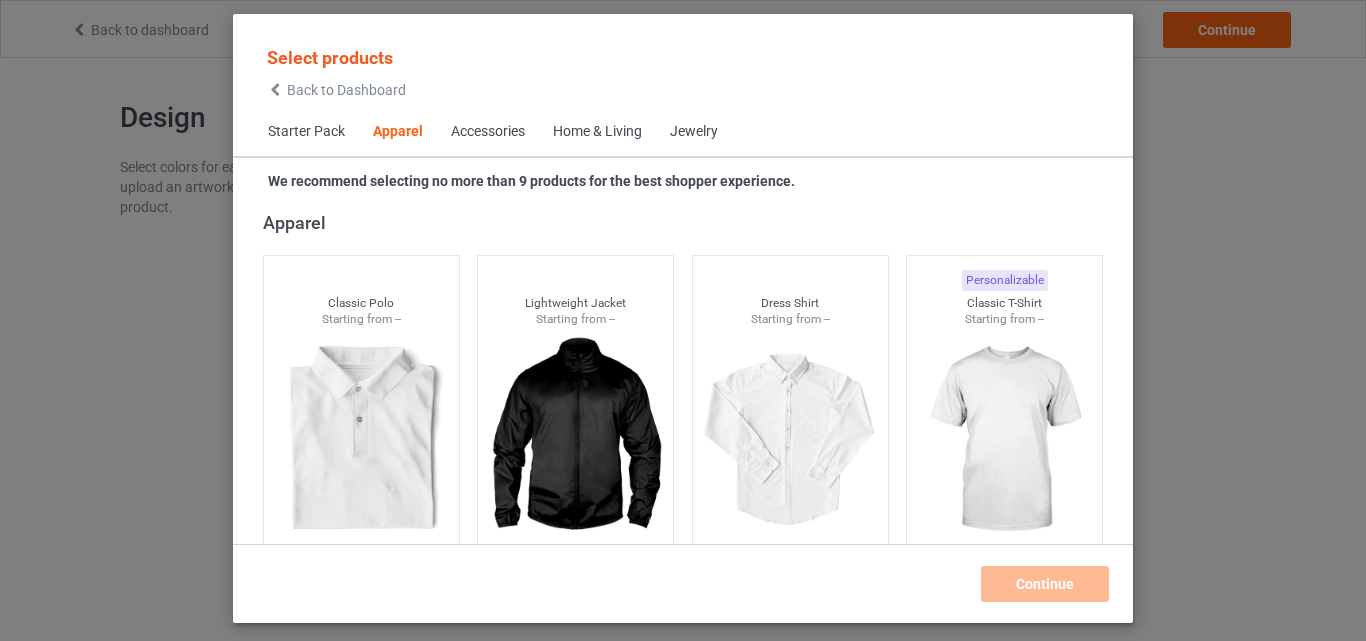 click on "Home & Living" at bounding box center [597, 132] 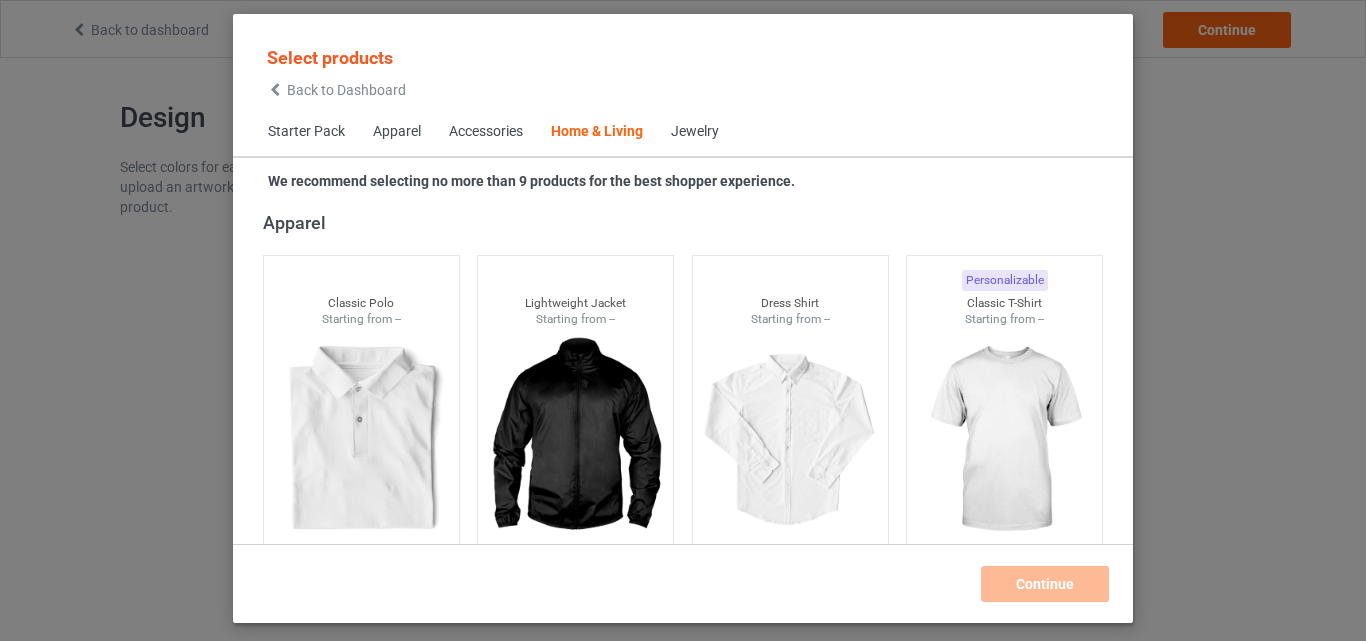 scroll, scrollTop: 9019, scrollLeft: 0, axis: vertical 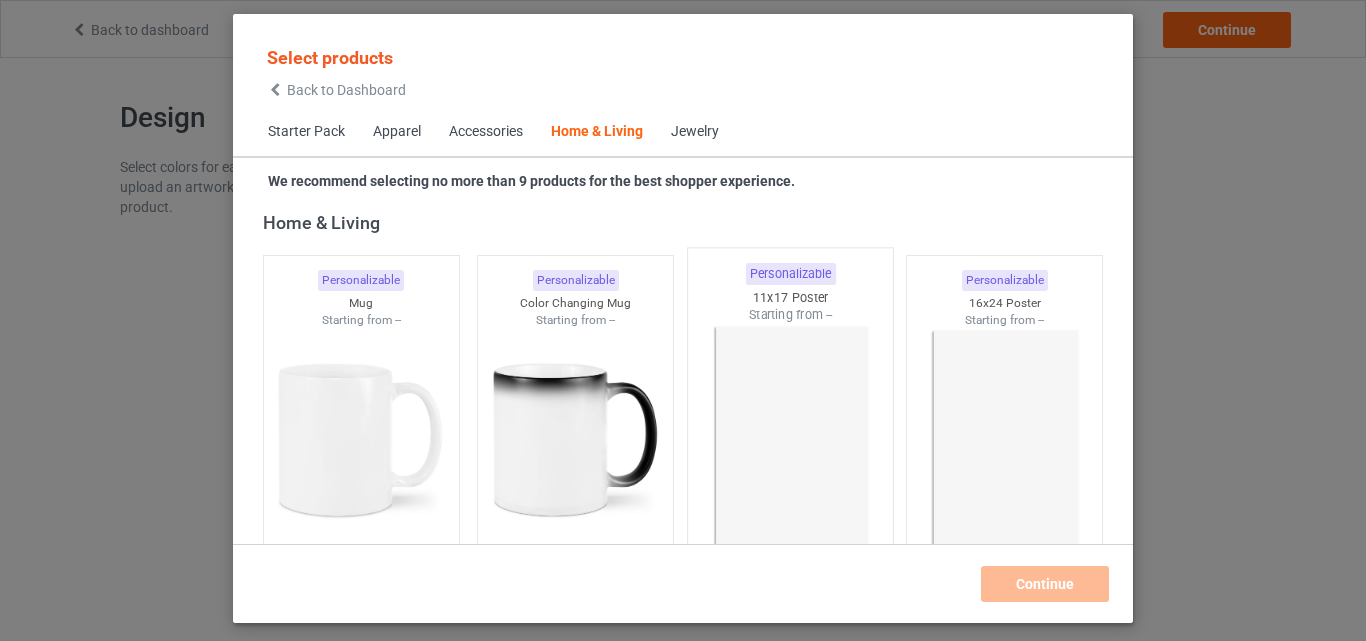 click at bounding box center (790, 441) 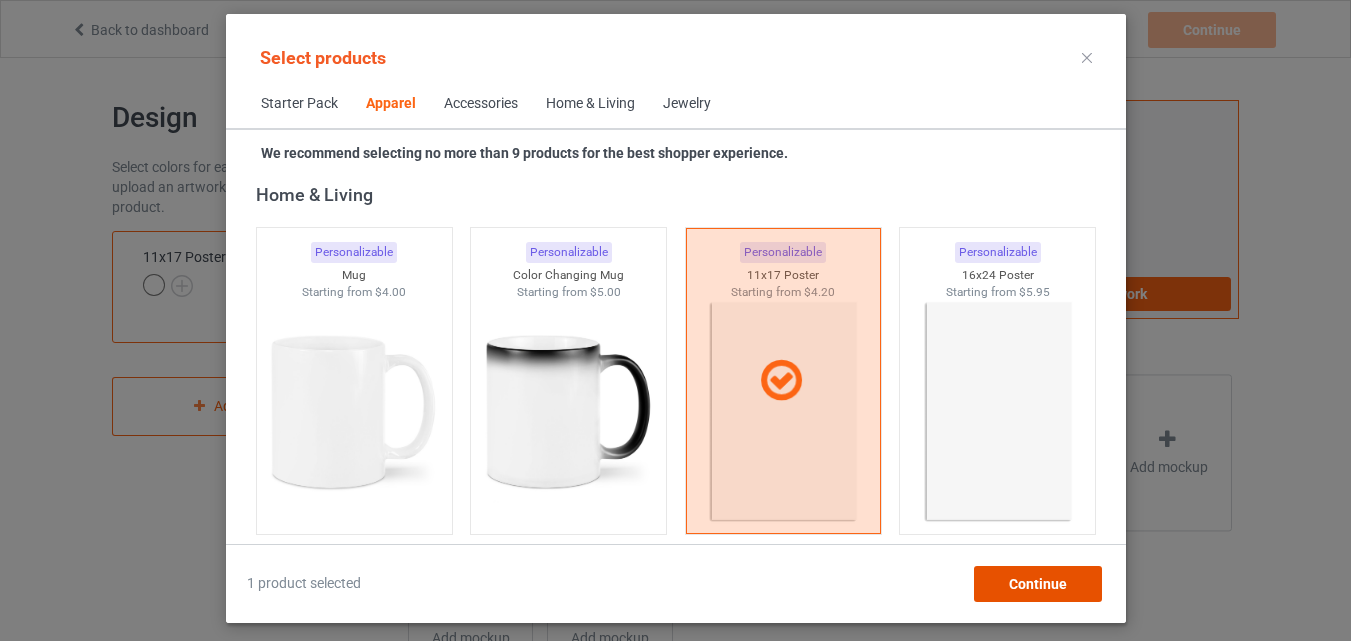 click on "Continue" at bounding box center (1037, 584) 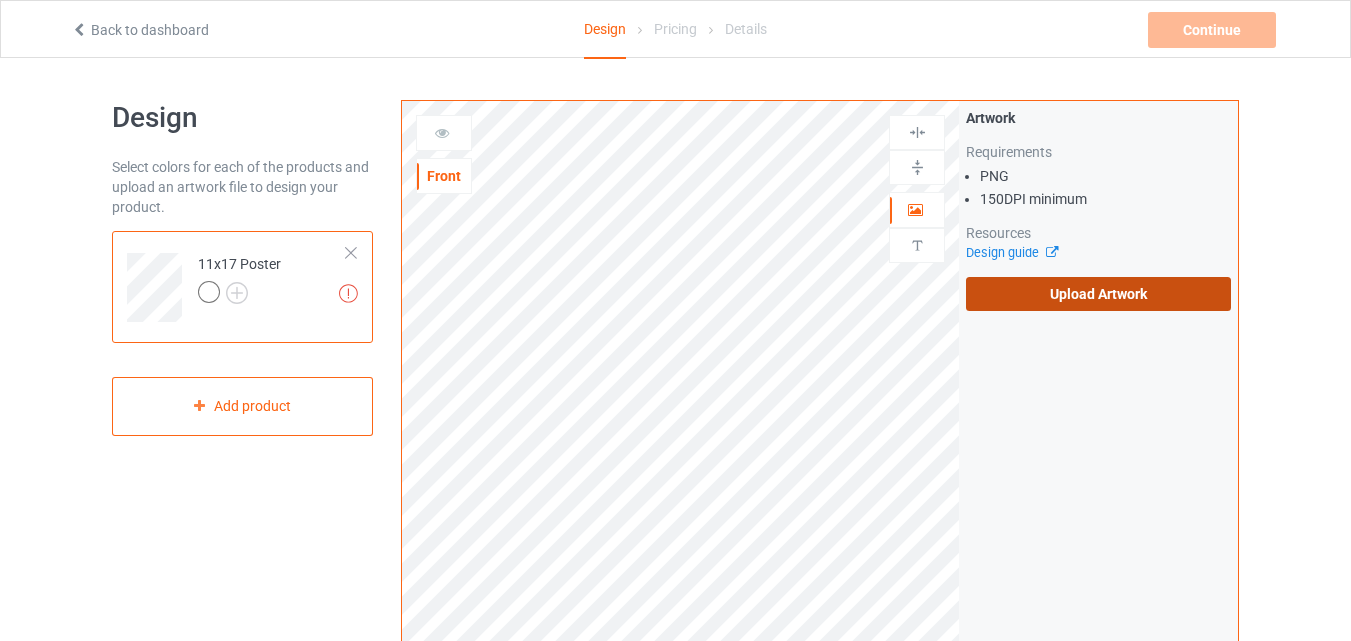 click on "Upload Artwork" at bounding box center [1098, 294] 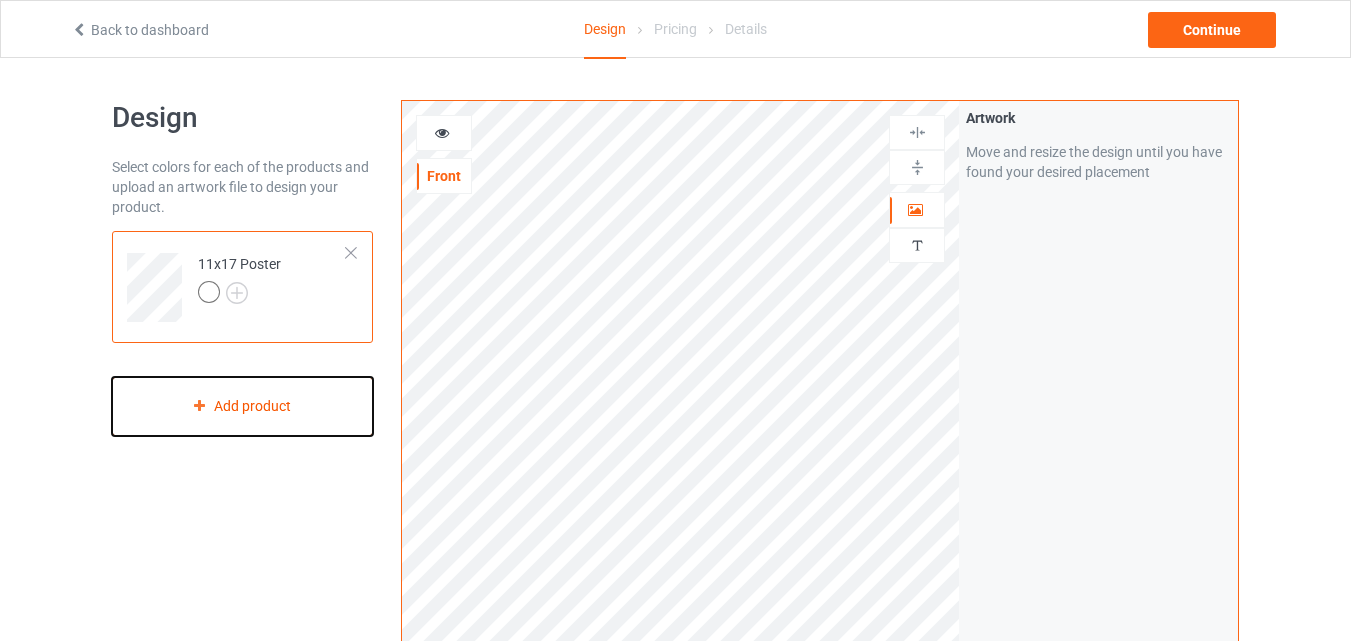click on "Add product" at bounding box center (242, 406) 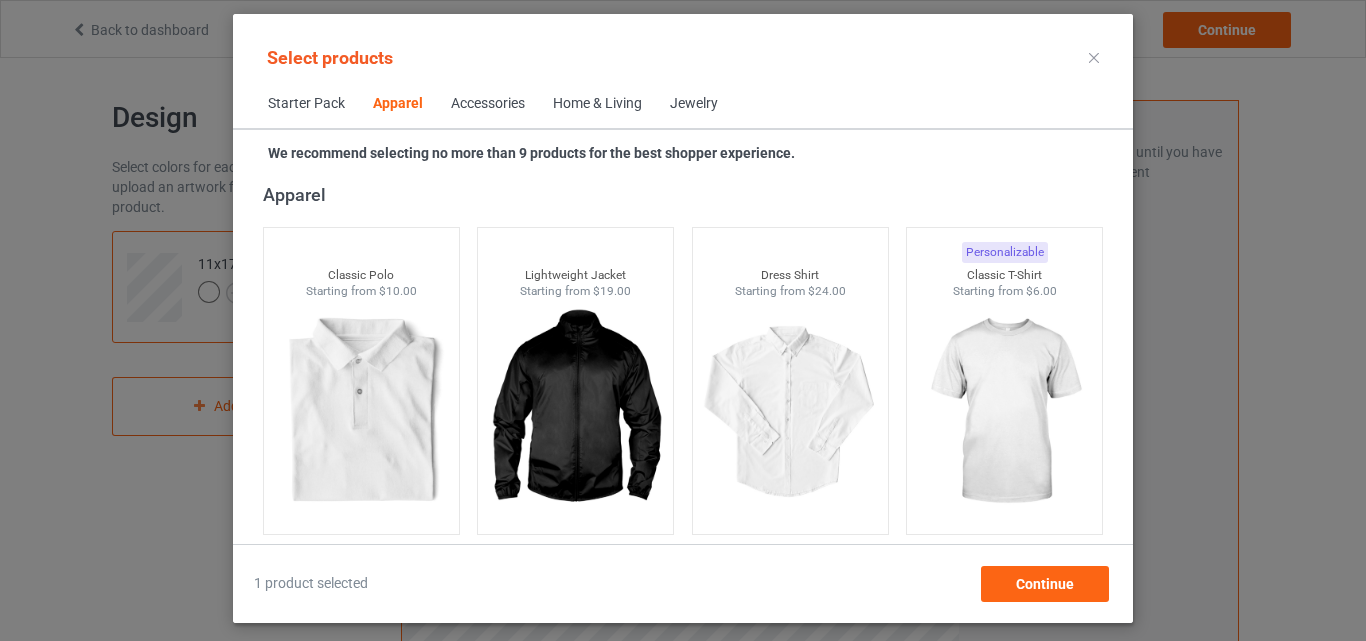 click on "Home & Living" at bounding box center [597, 104] 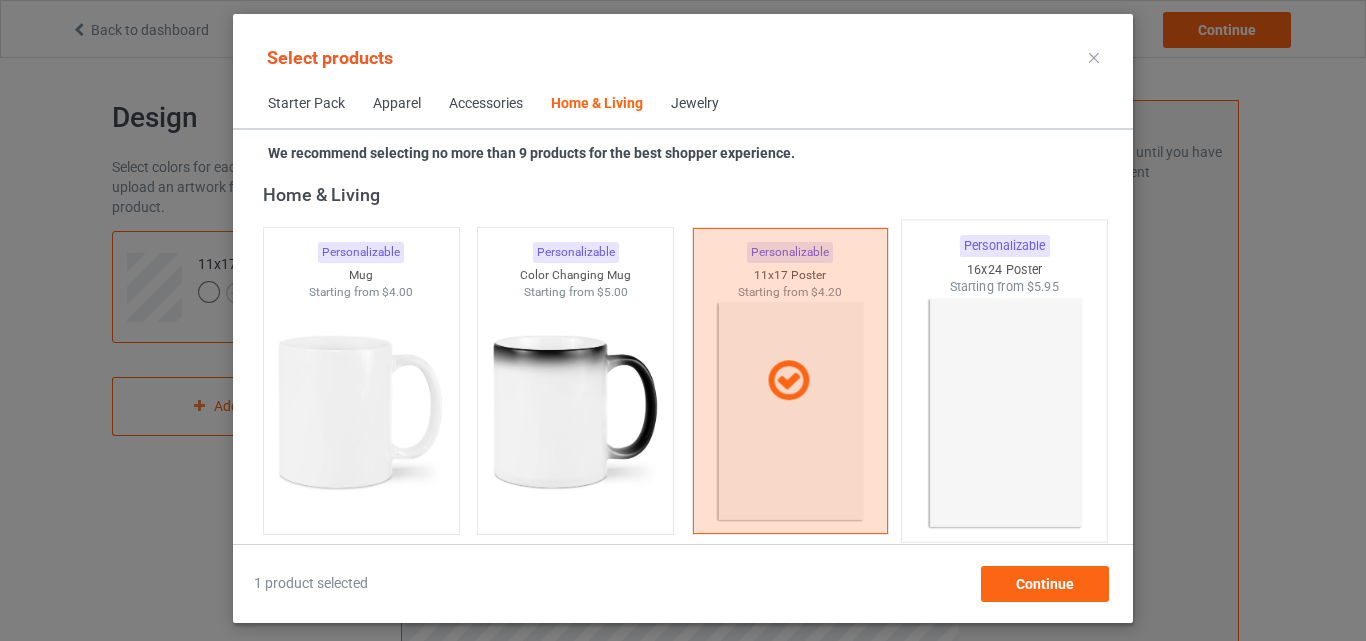 click at bounding box center (1005, 413) 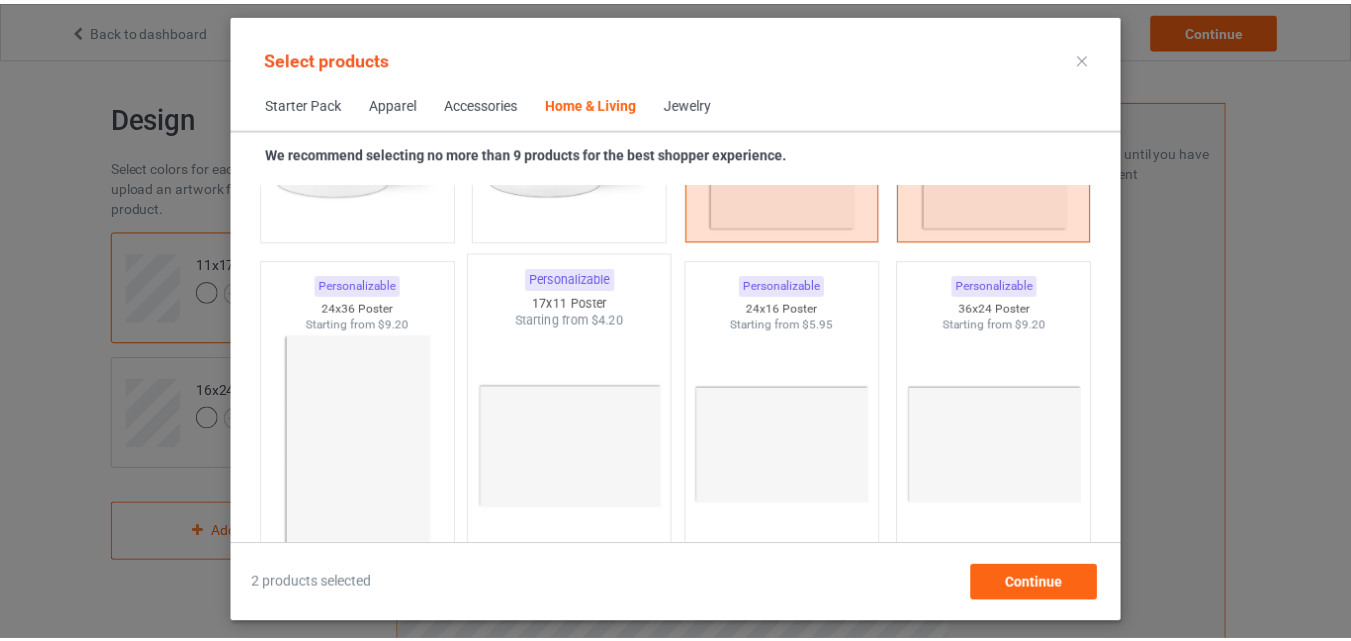 scroll, scrollTop: 9339, scrollLeft: 0, axis: vertical 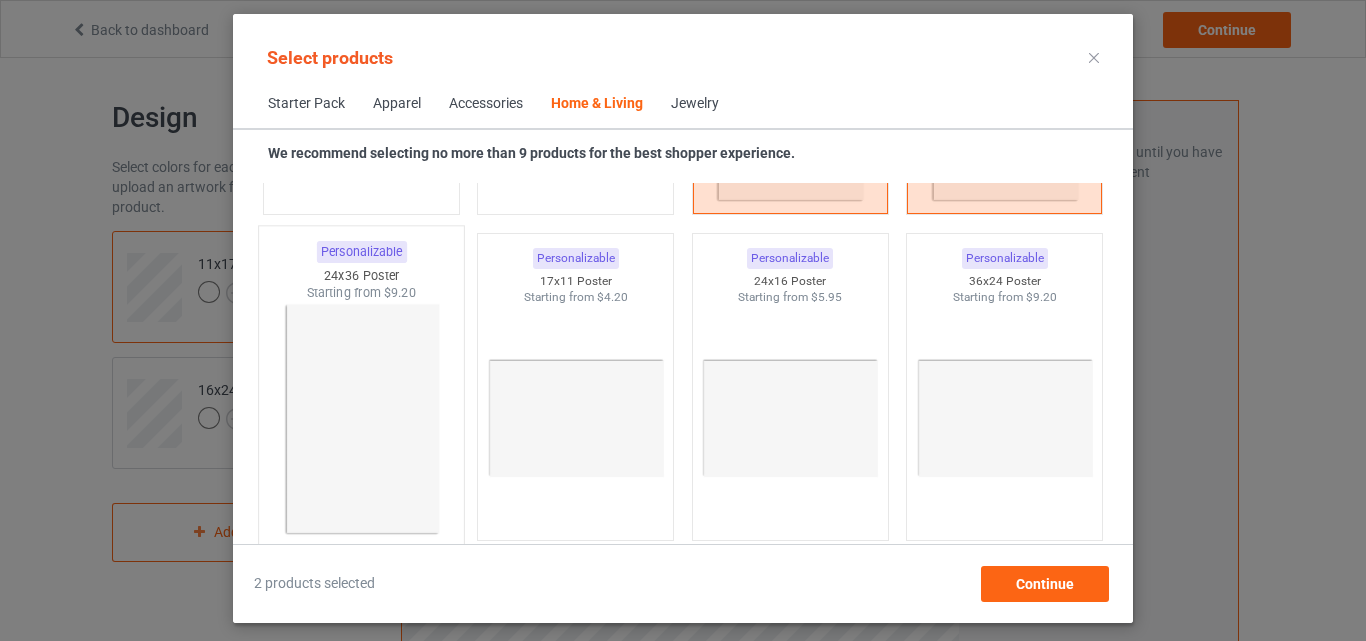 click at bounding box center (361, 419) 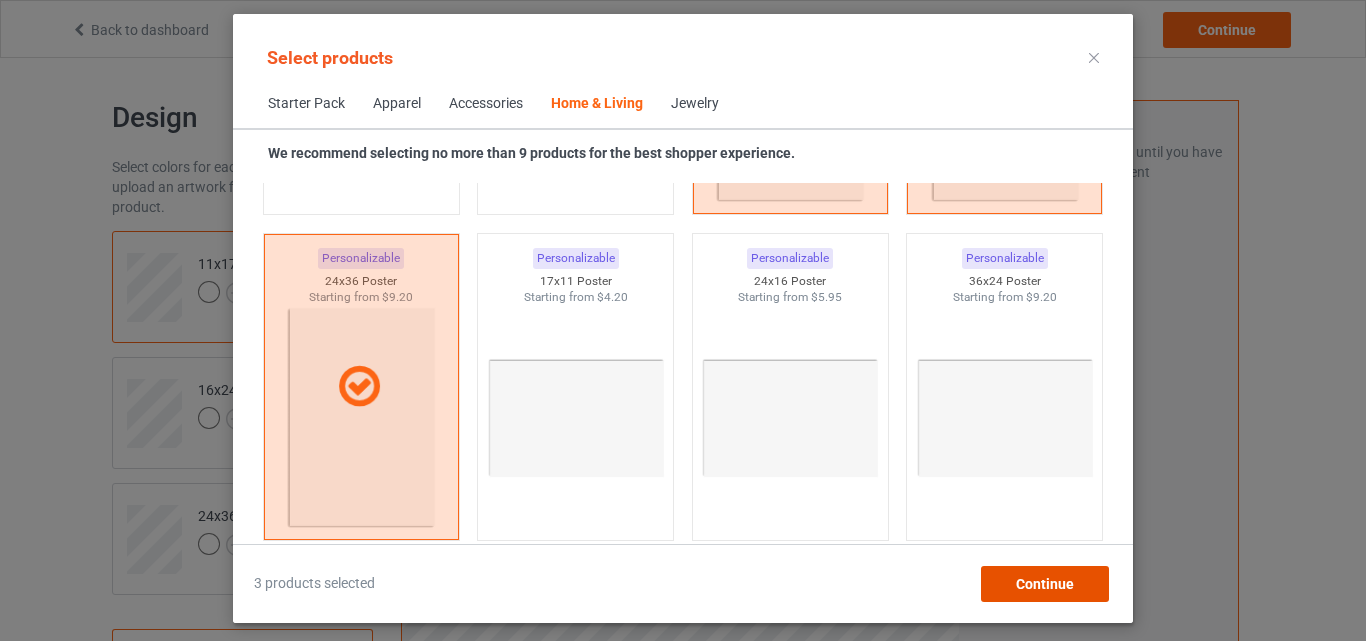 click on "Continue" at bounding box center (1045, 584) 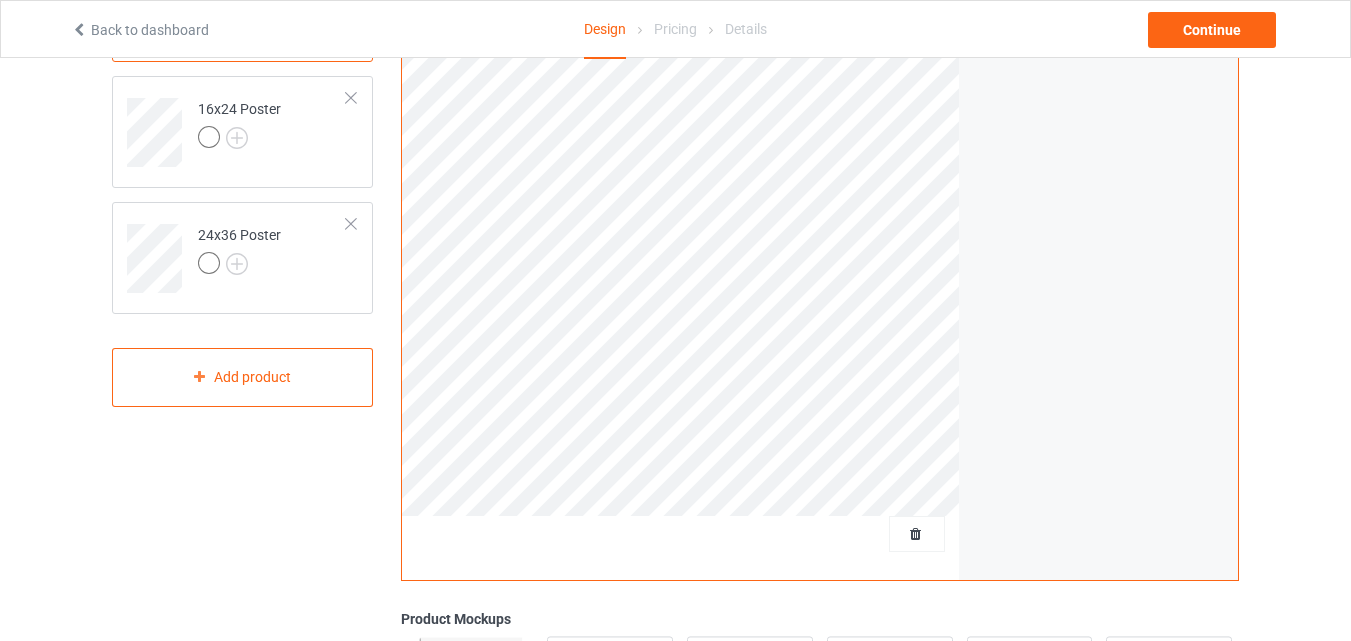 scroll, scrollTop: 0, scrollLeft: 0, axis: both 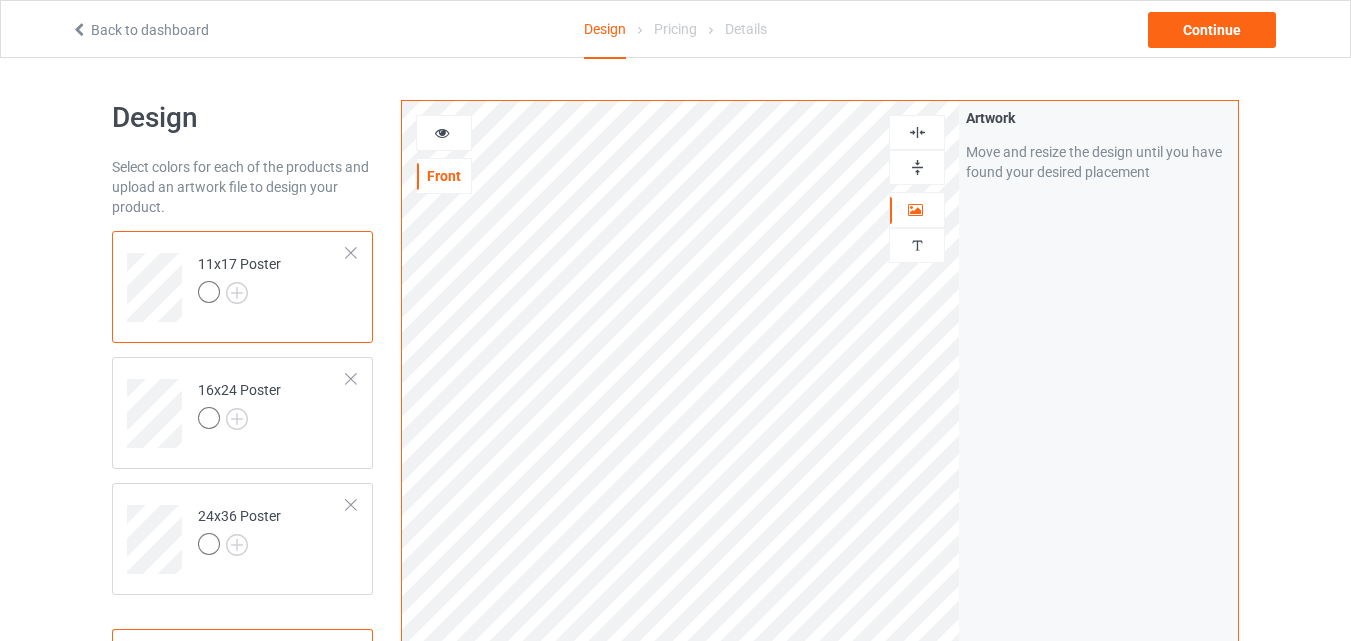click at bounding box center [917, 167] 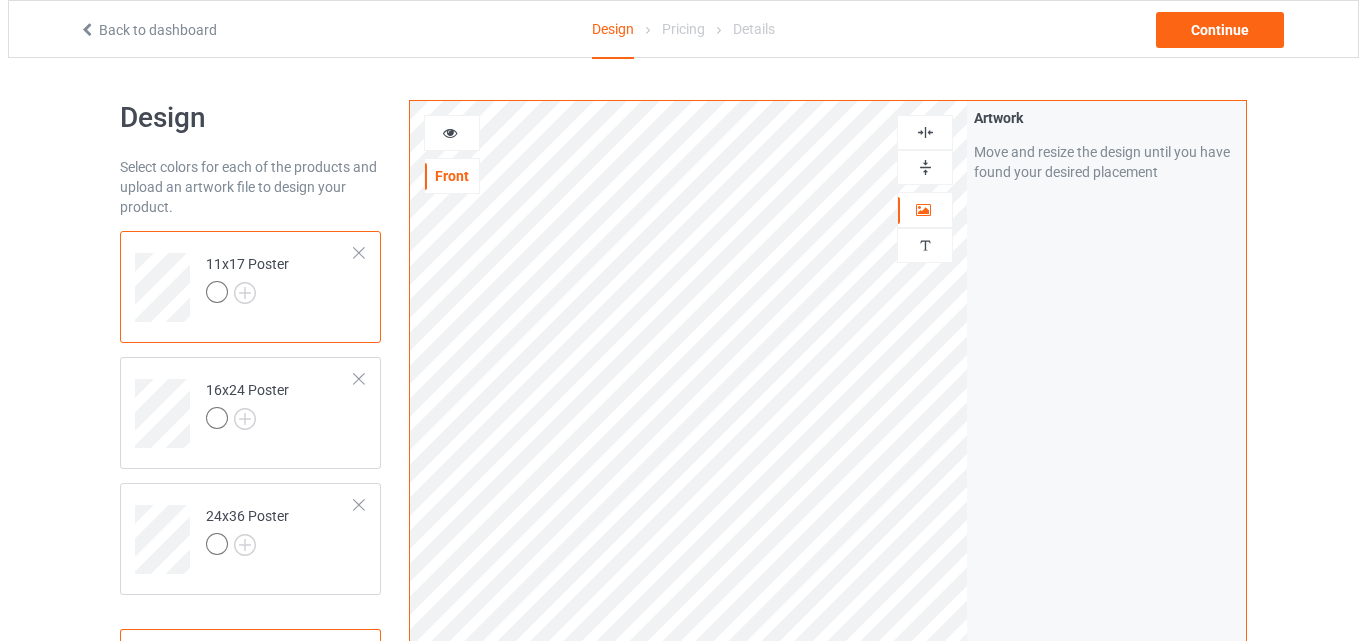 scroll, scrollTop: 655, scrollLeft: 0, axis: vertical 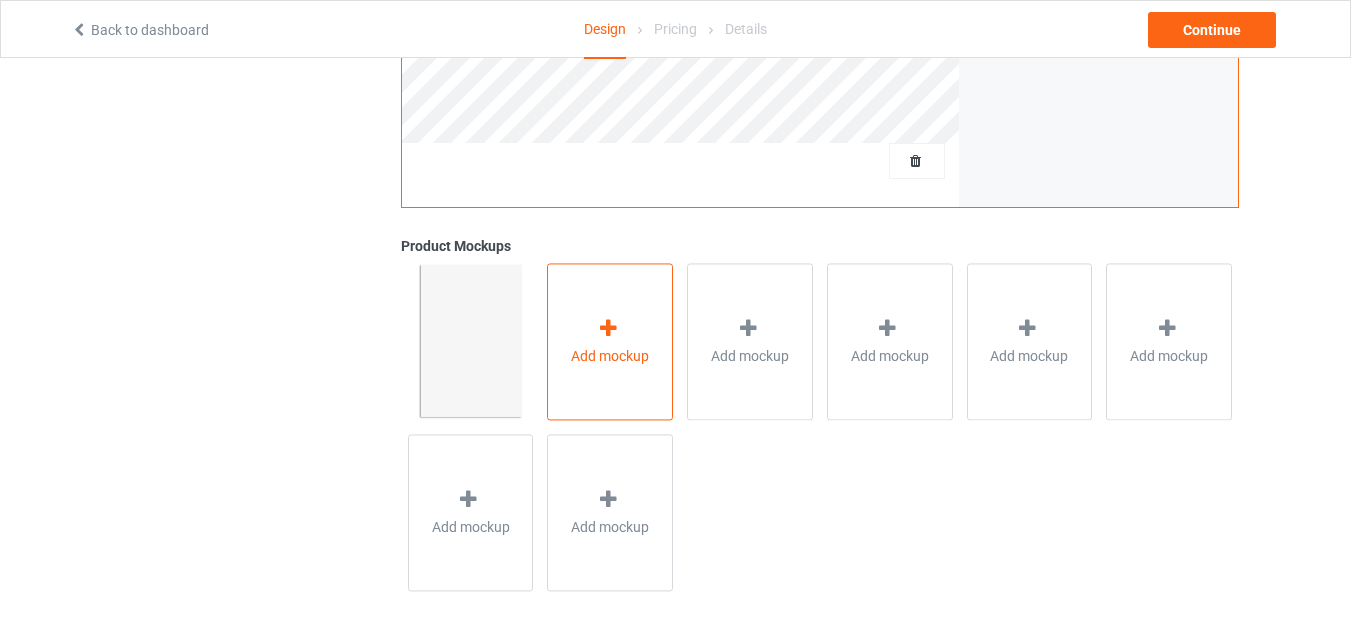 click on "Add mockup" at bounding box center (610, 341) 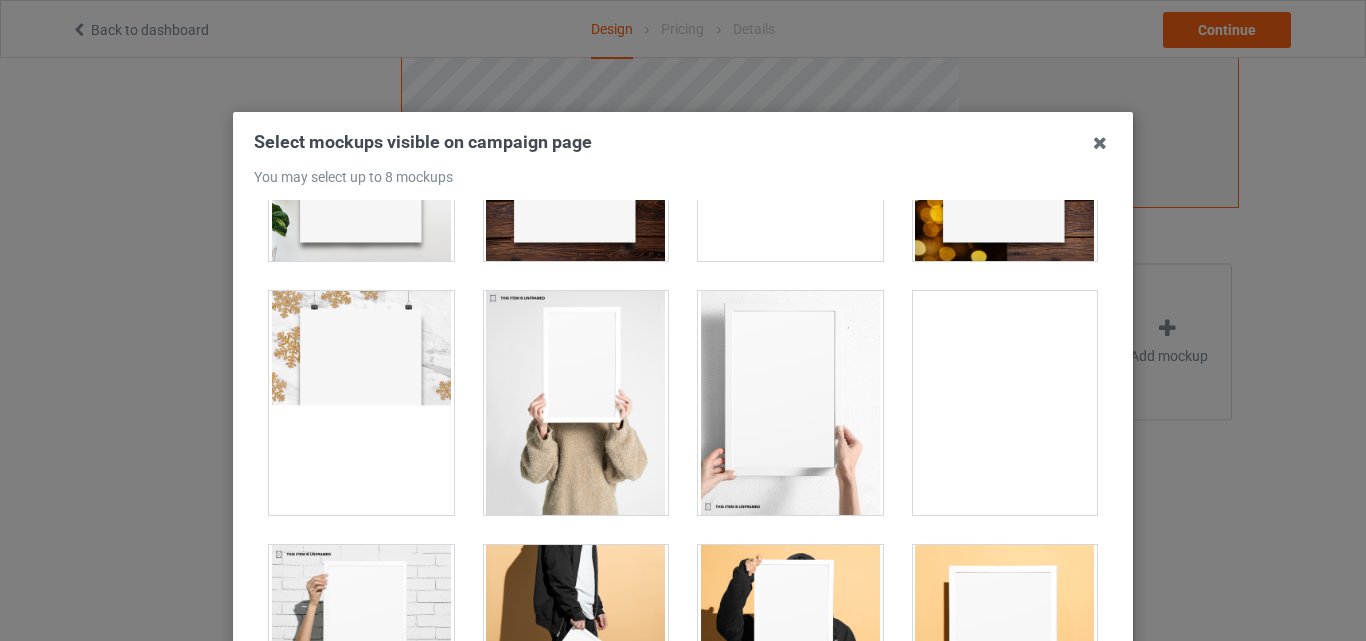 scroll, scrollTop: 1607, scrollLeft: 0, axis: vertical 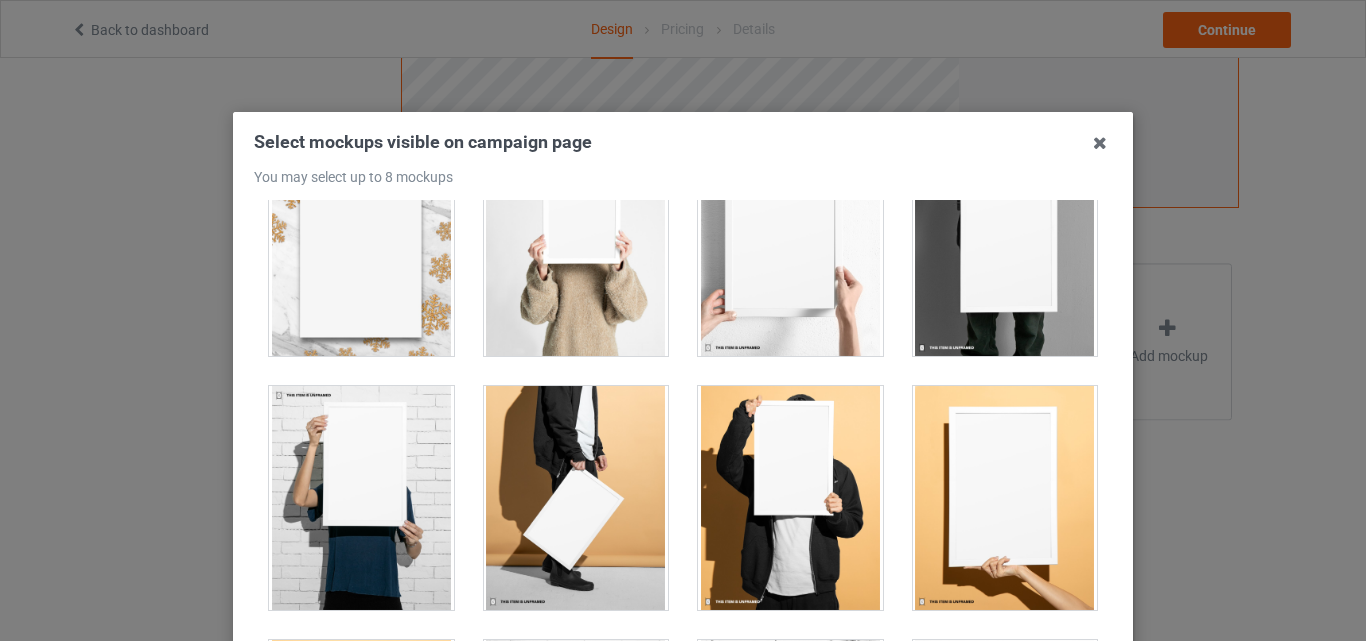 drag, startPoint x: 1042, startPoint y: 313, endPoint x: 767, endPoint y: 315, distance: 275.00726 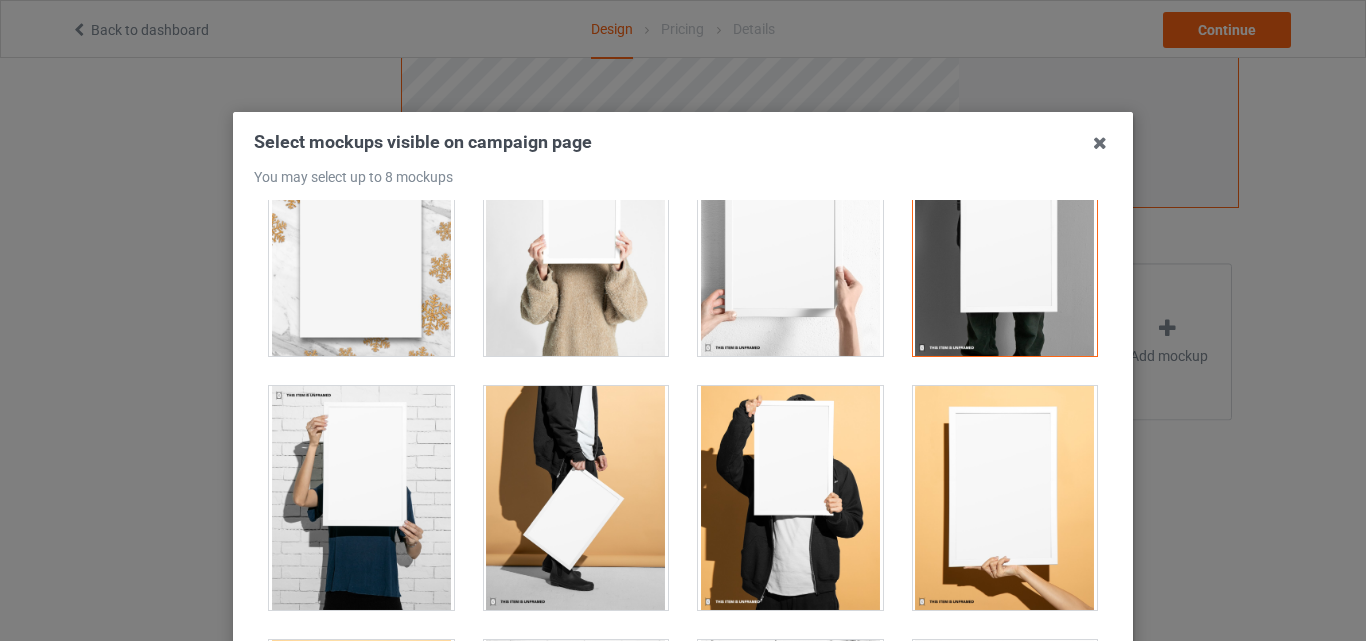 drag, startPoint x: 765, startPoint y: 315, endPoint x: 565, endPoint y: 315, distance: 200 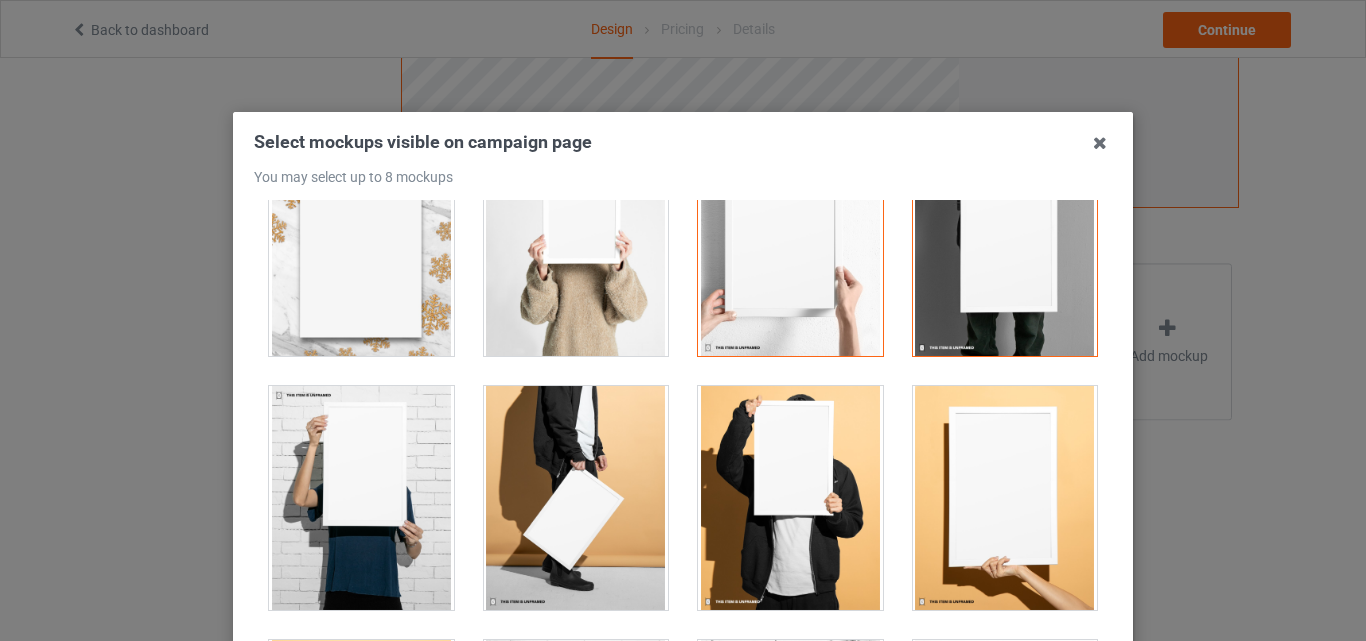click at bounding box center [576, 244] 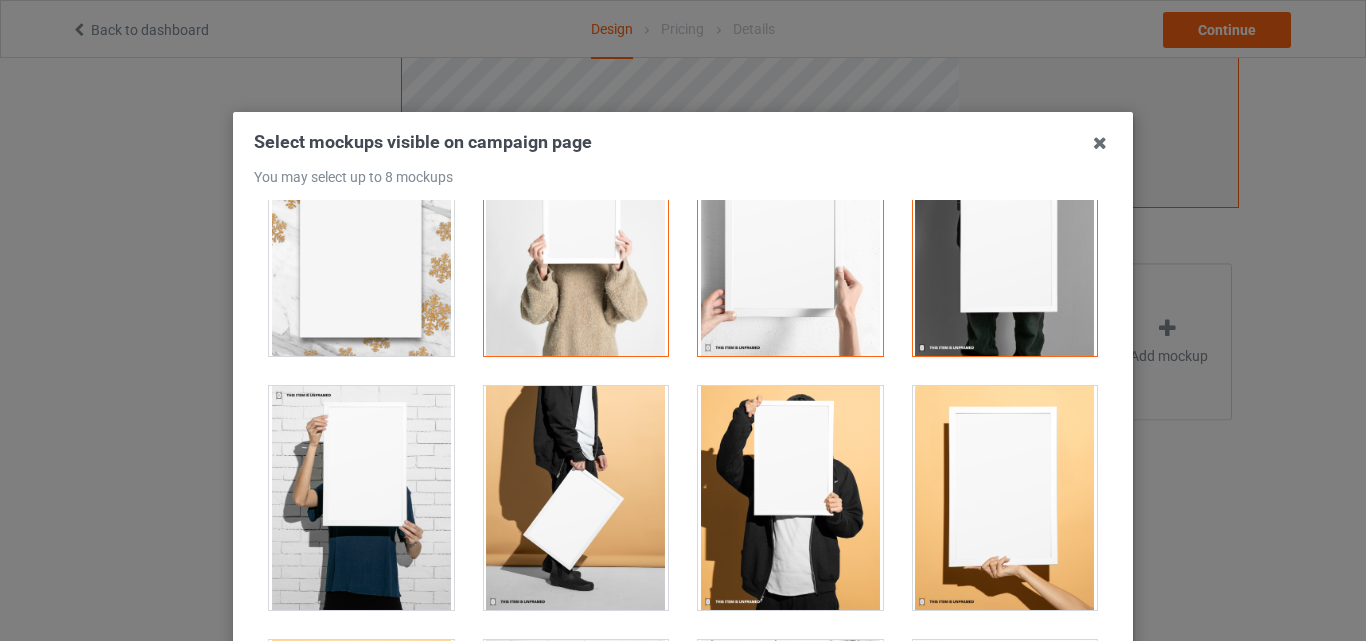 drag, startPoint x: 976, startPoint y: 474, endPoint x: 833, endPoint y: 474, distance: 143 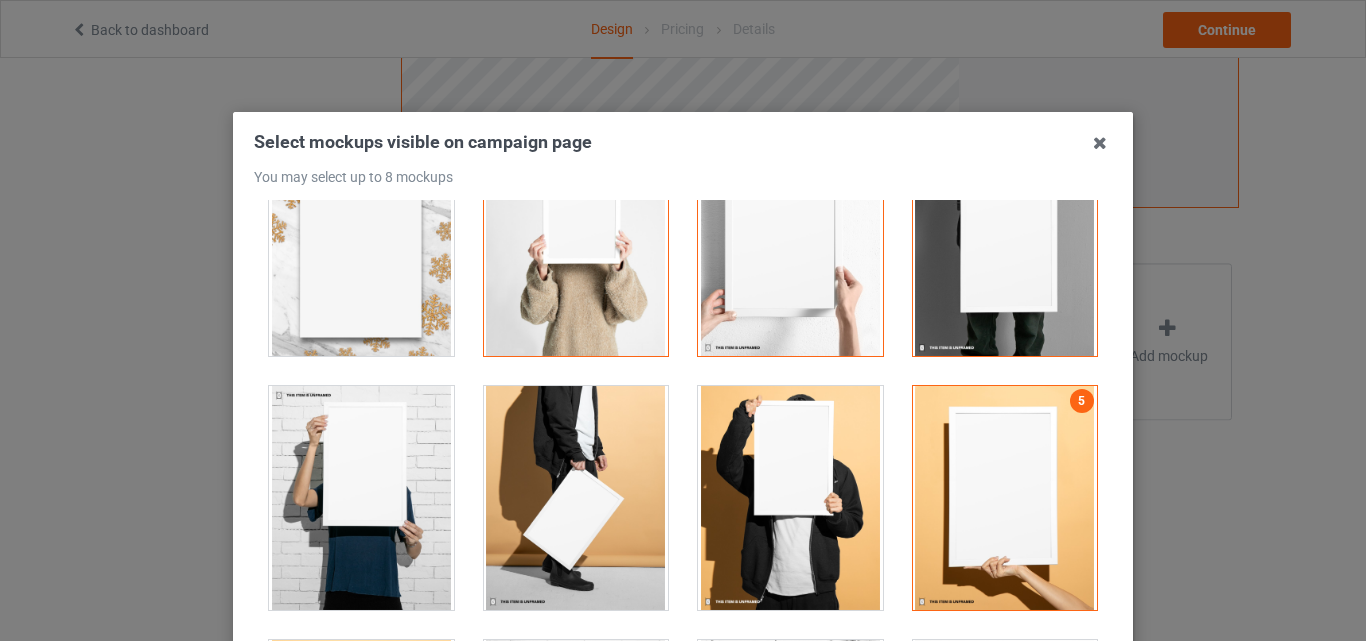 click at bounding box center [790, 498] 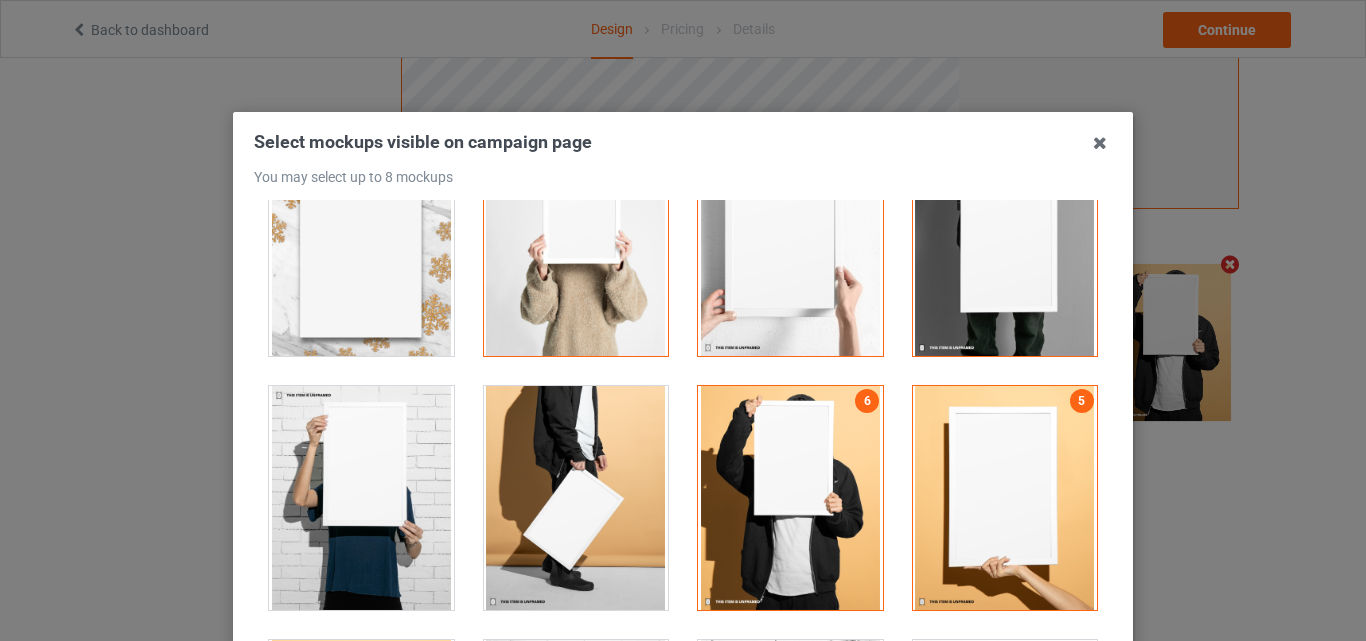 scroll, scrollTop: 654, scrollLeft: 0, axis: vertical 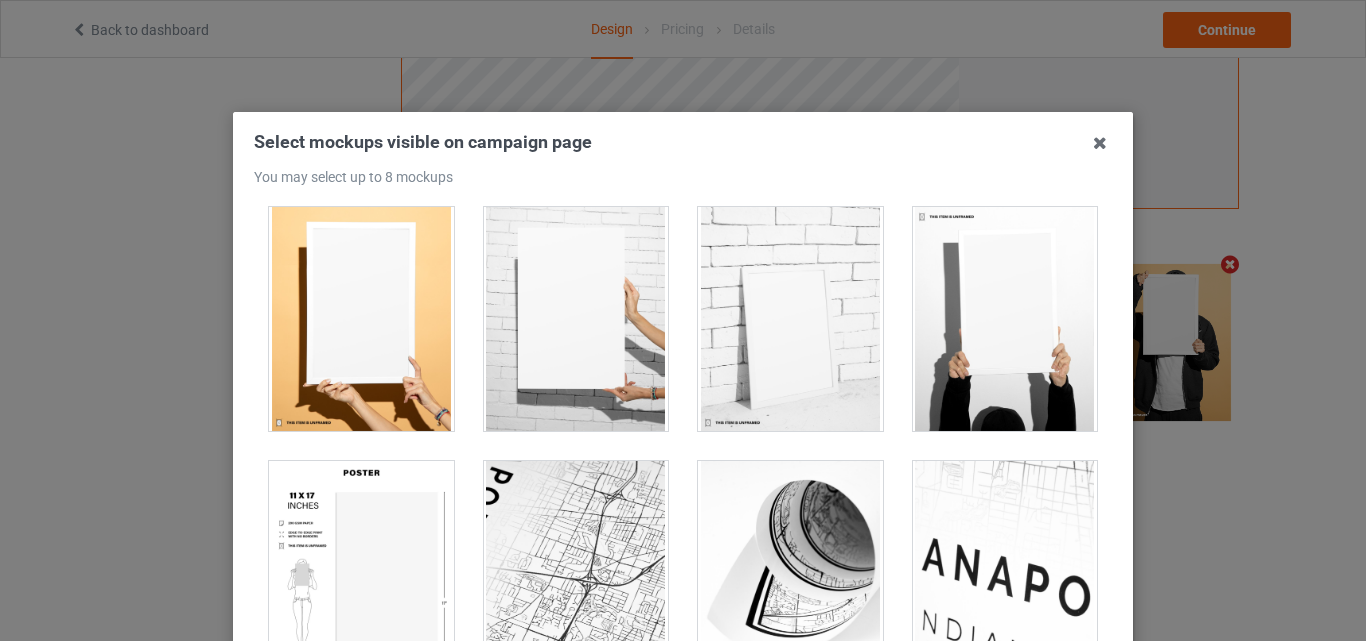 click at bounding box center (790, 319) 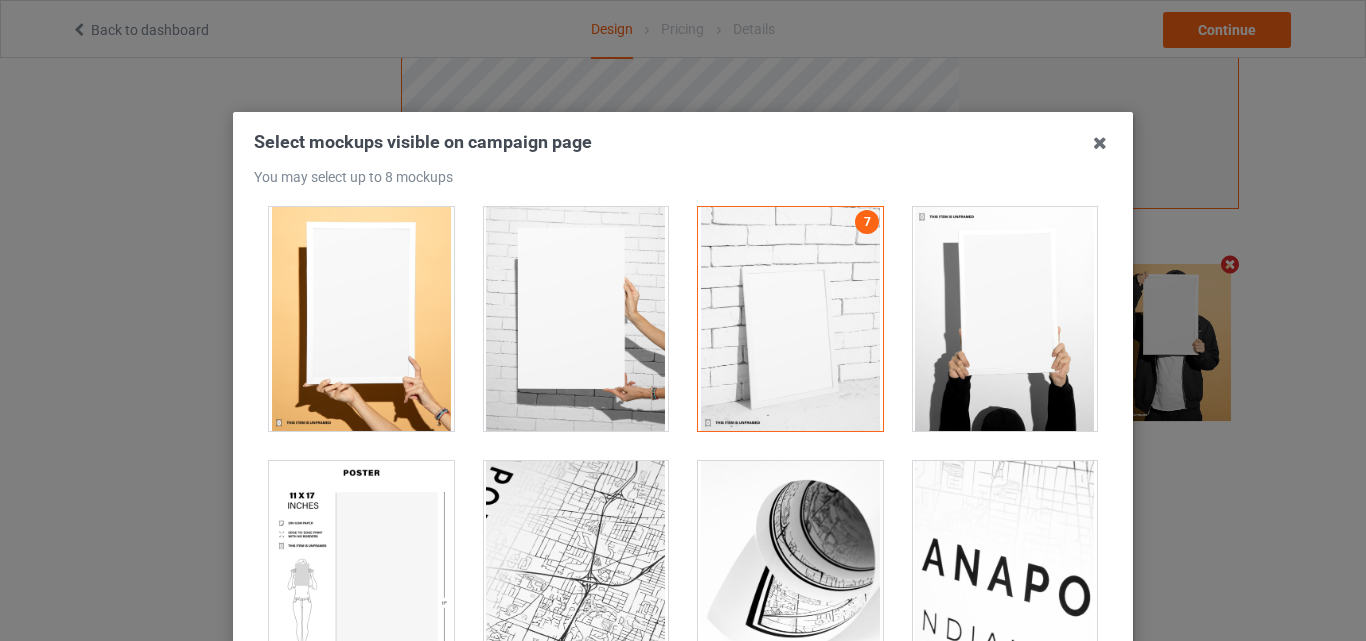 click at bounding box center [361, 573] 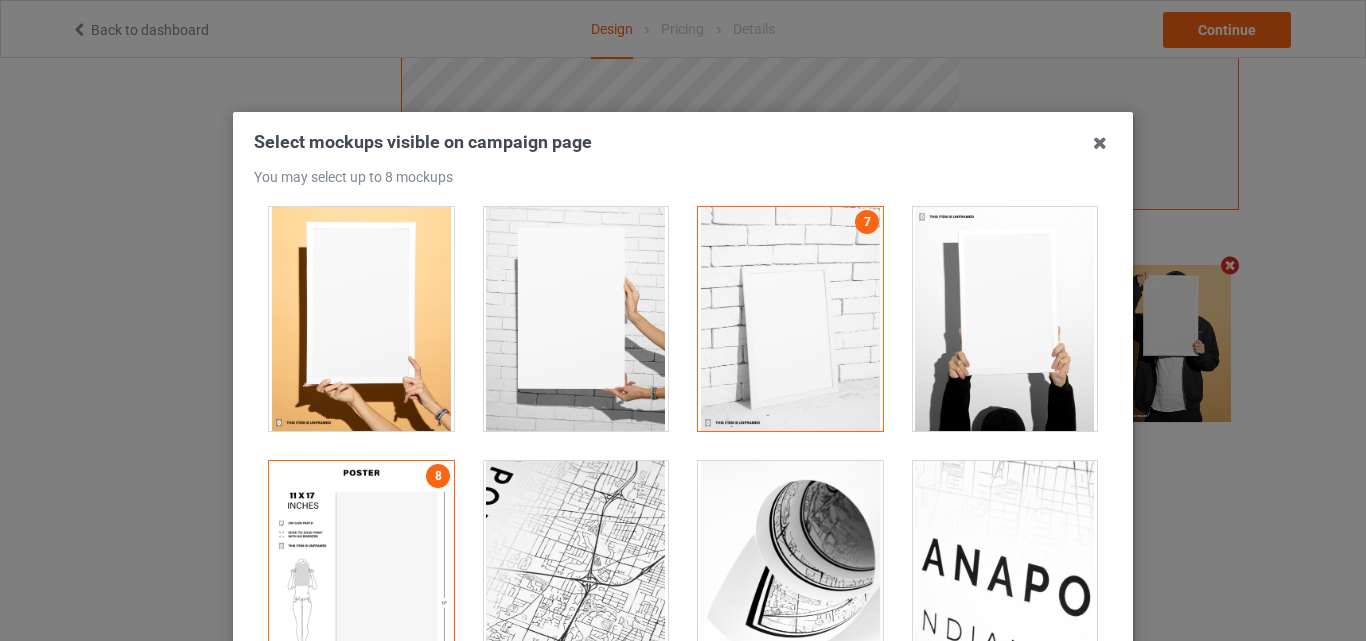 scroll, scrollTop: 653, scrollLeft: 0, axis: vertical 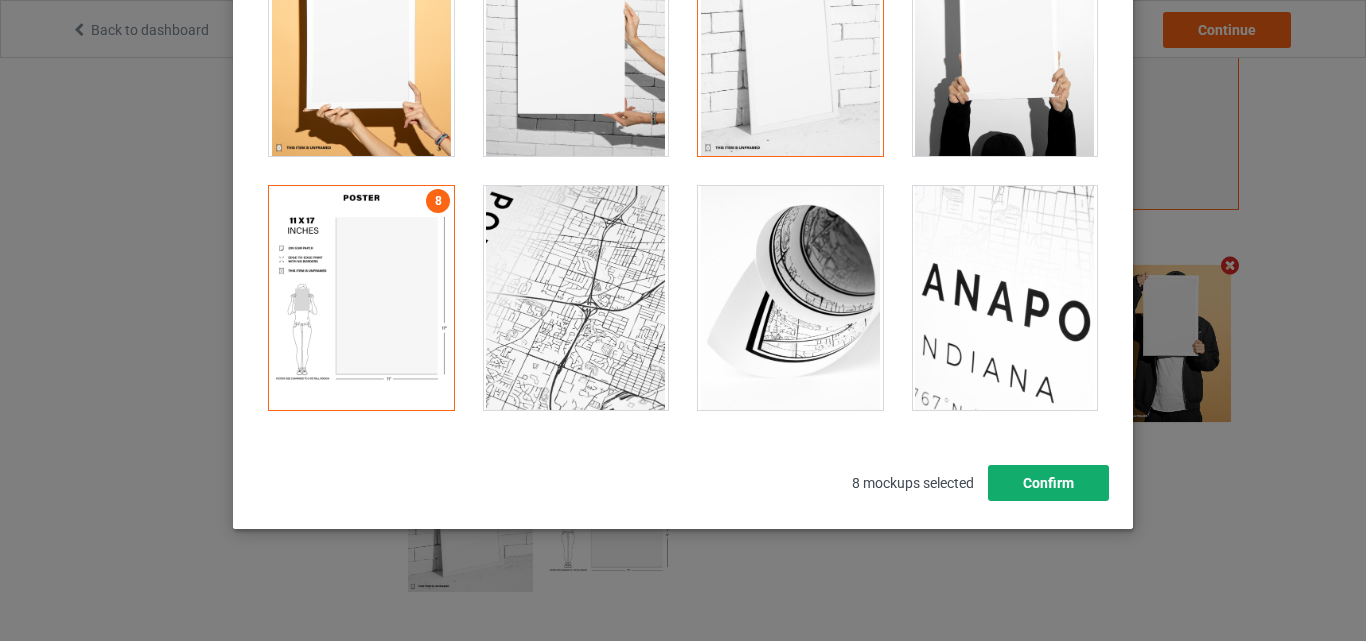 drag, startPoint x: 1033, startPoint y: 491, endPoint x: 289, endPoint y: 496, distance: 744.0168 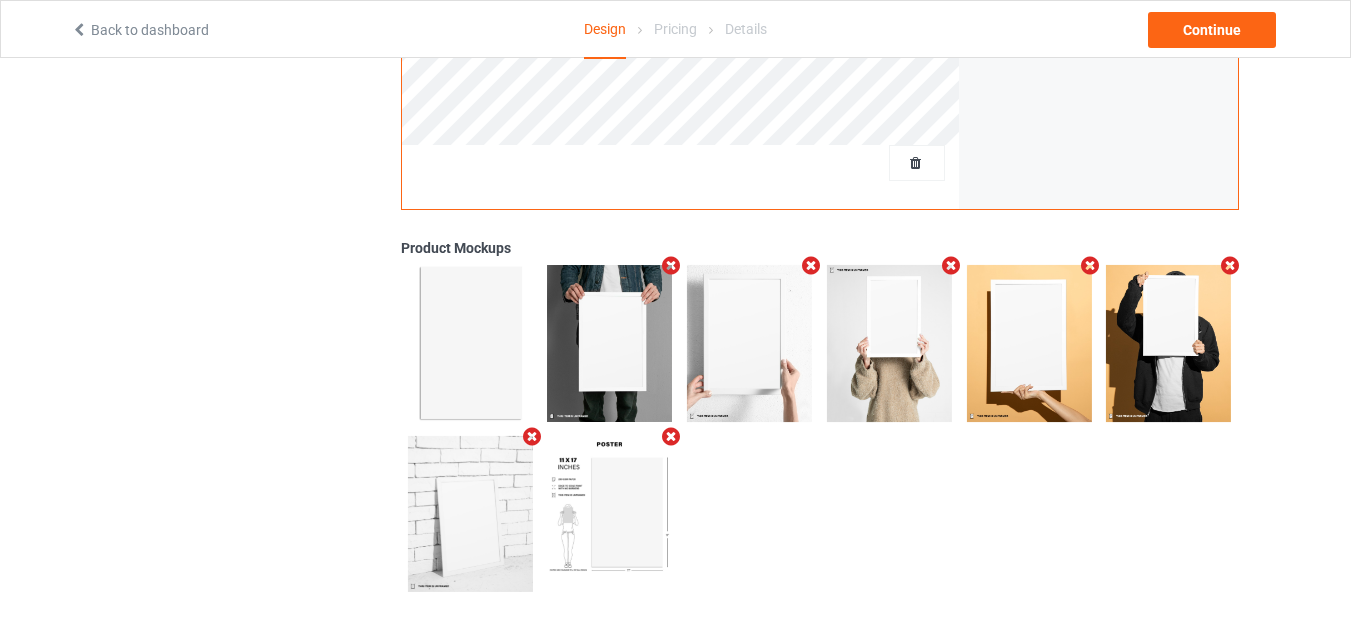 scroll, scrollTop: 0, scrollLeft: 0, axis: both 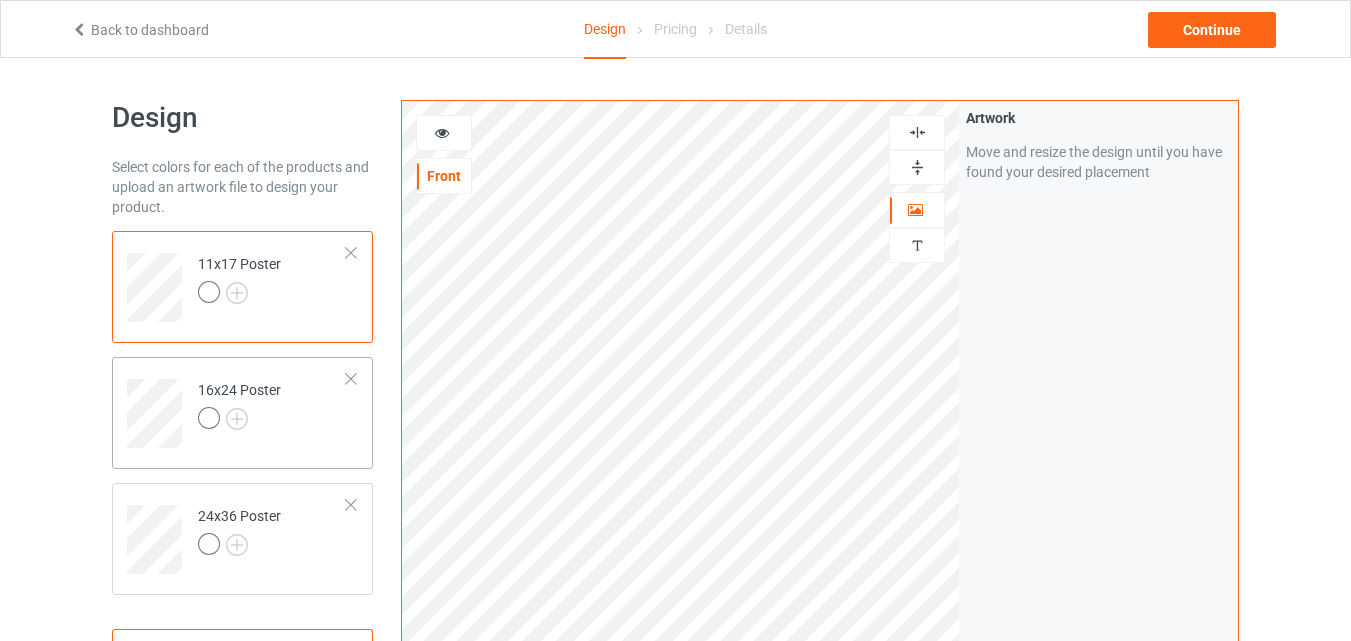 click at bounding box center [239, 421] 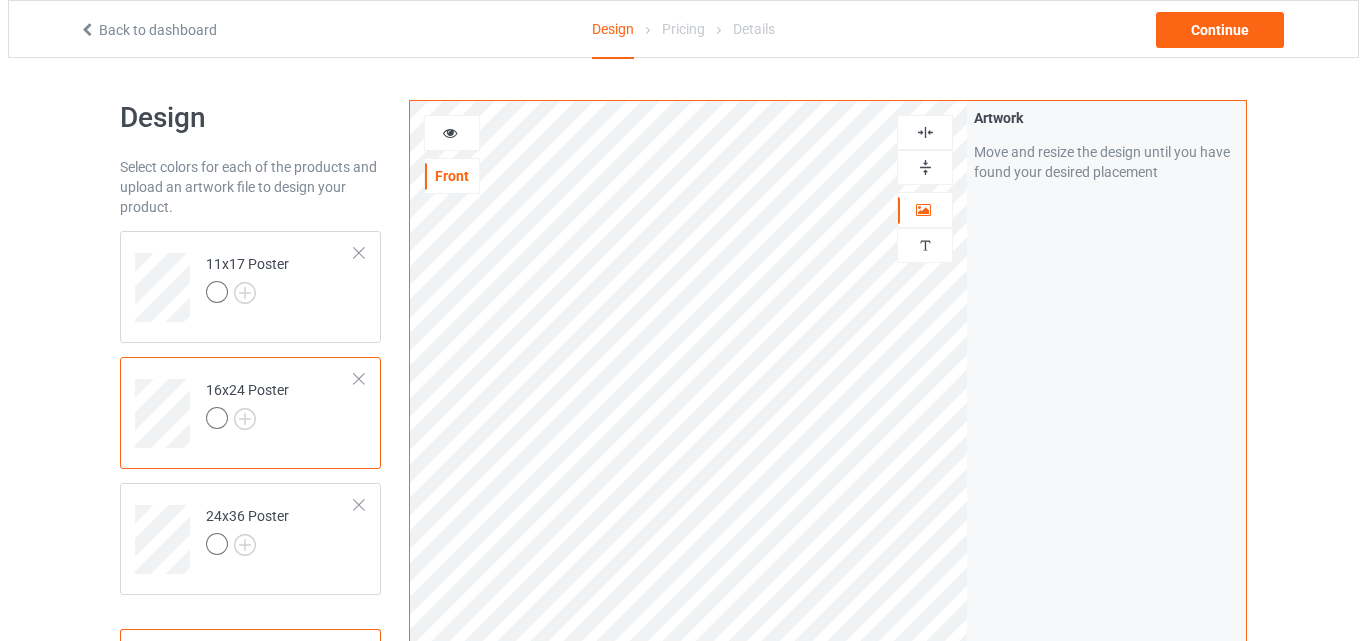 scroll, scrollTop: 655, scrollLeft: 0, axis: vertical 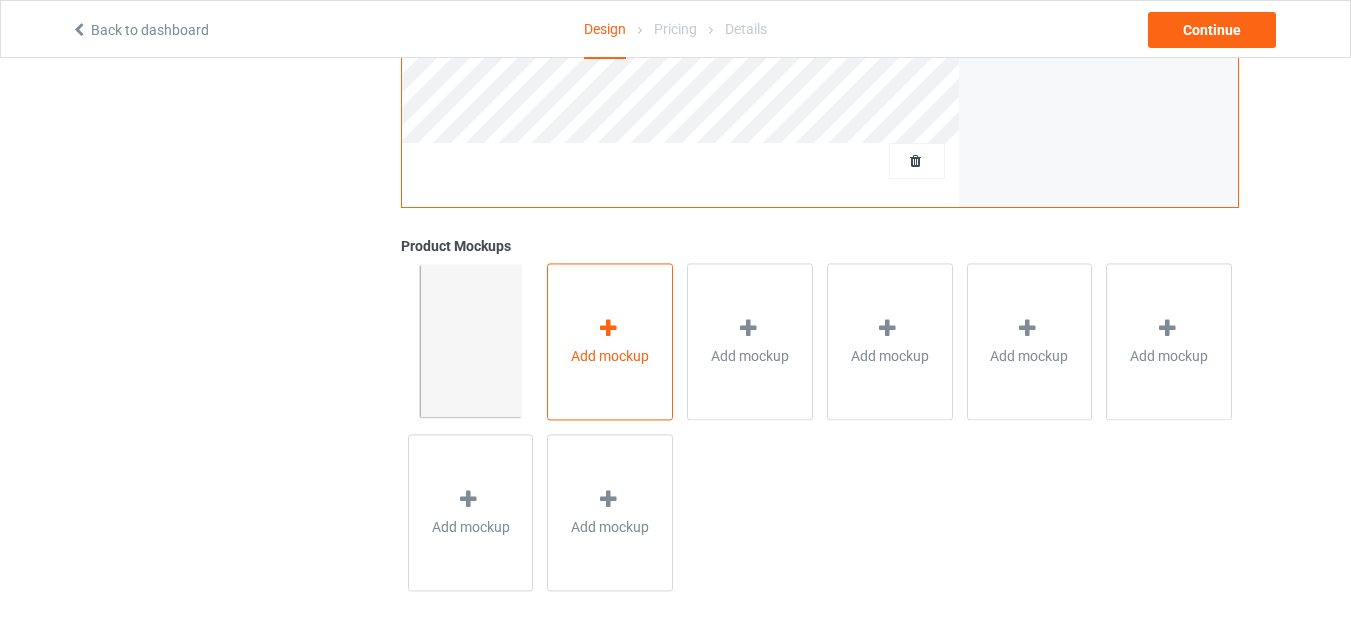 click on "Add mockup" at bounding box center [610, 341] 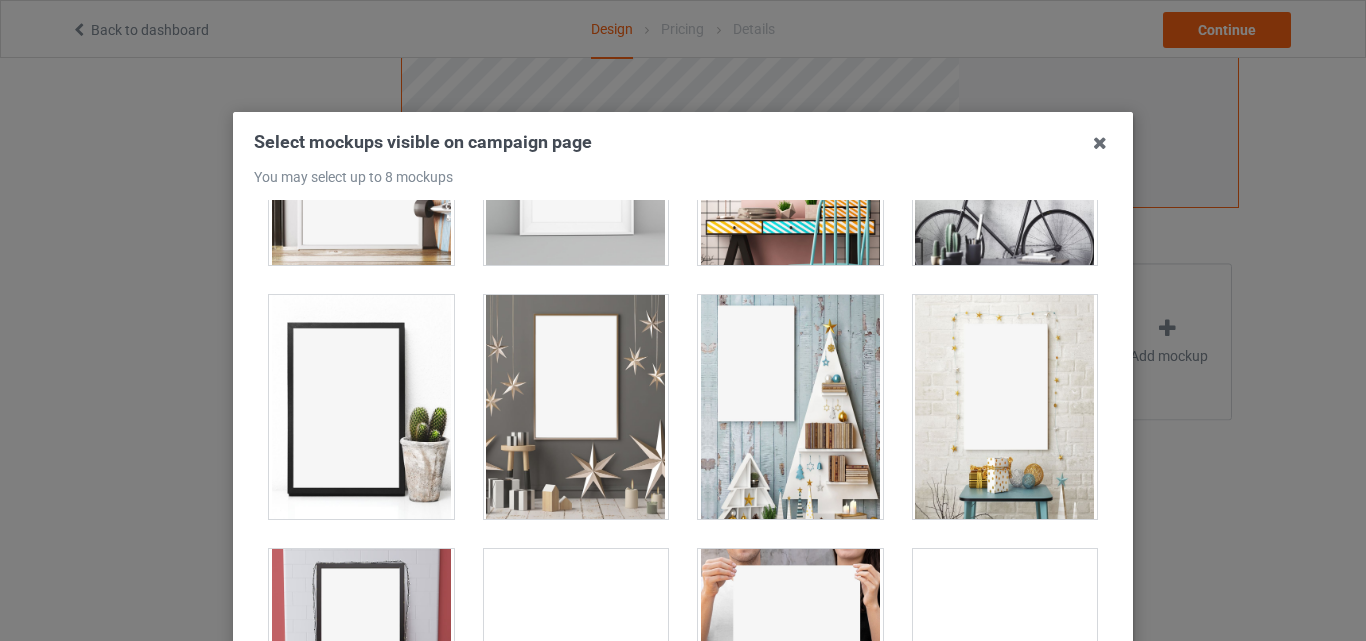 scroll, scrollTop: 551, scrollLeft: 0, axis: vertical 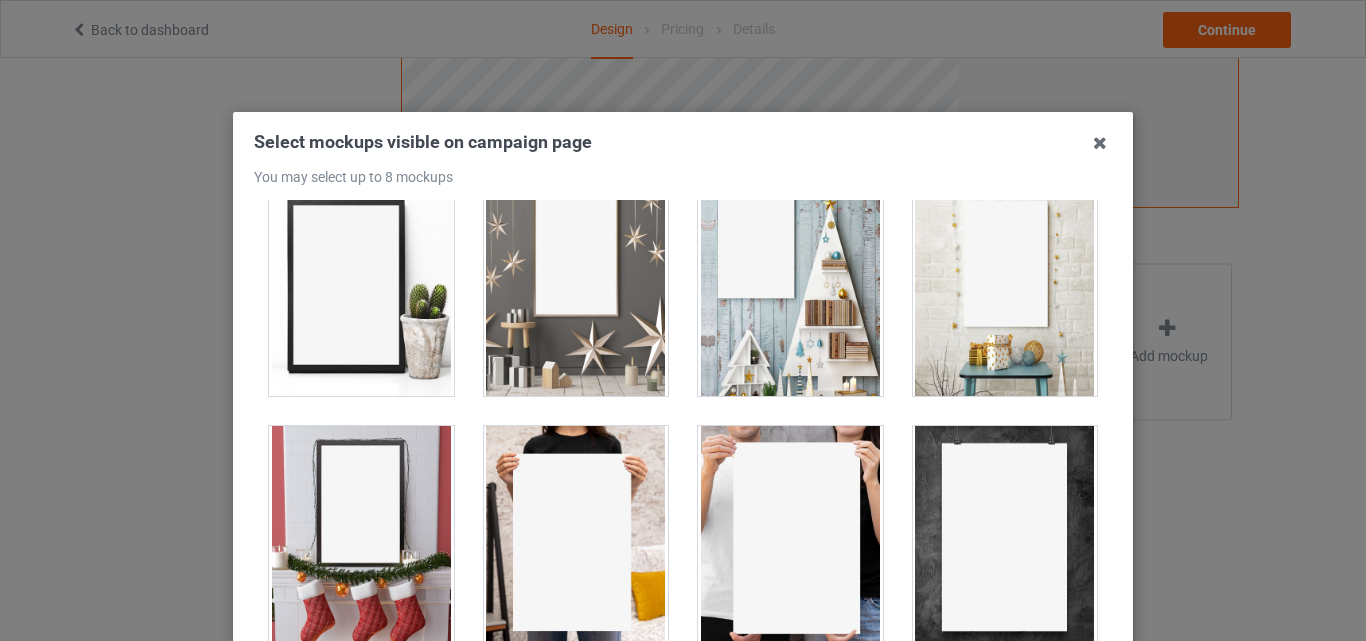 click at bounding box center [1005, 284] 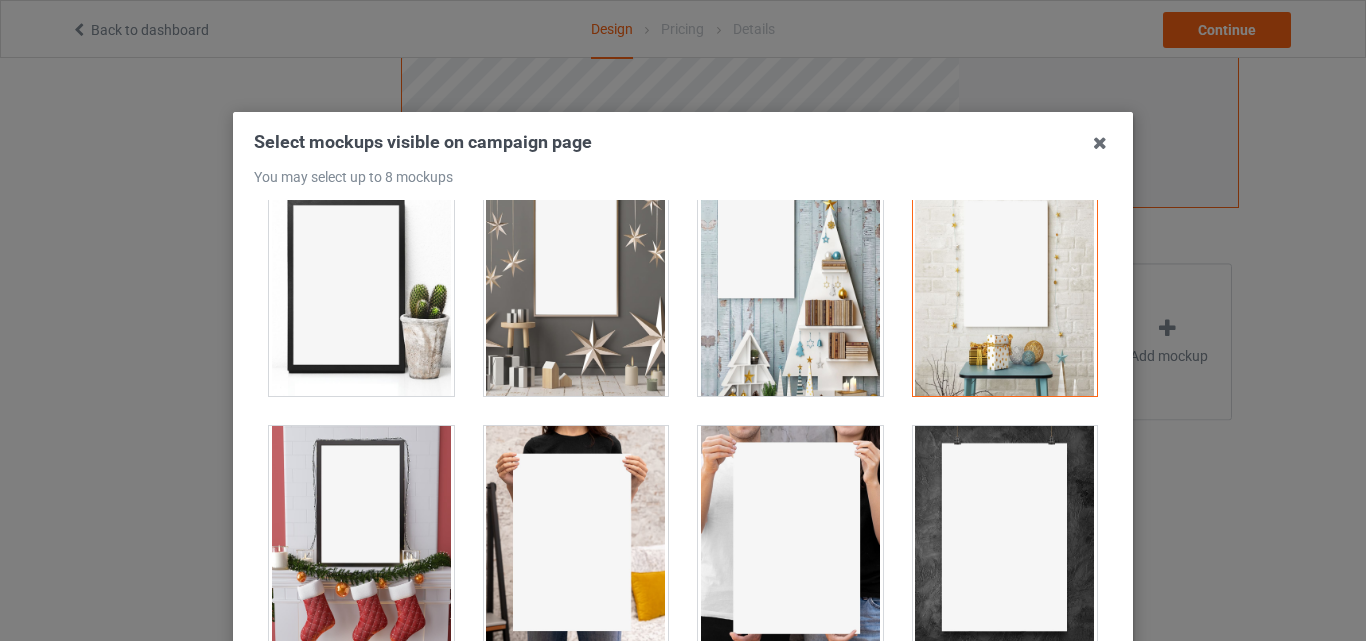 click at bounding box center [790, 284] 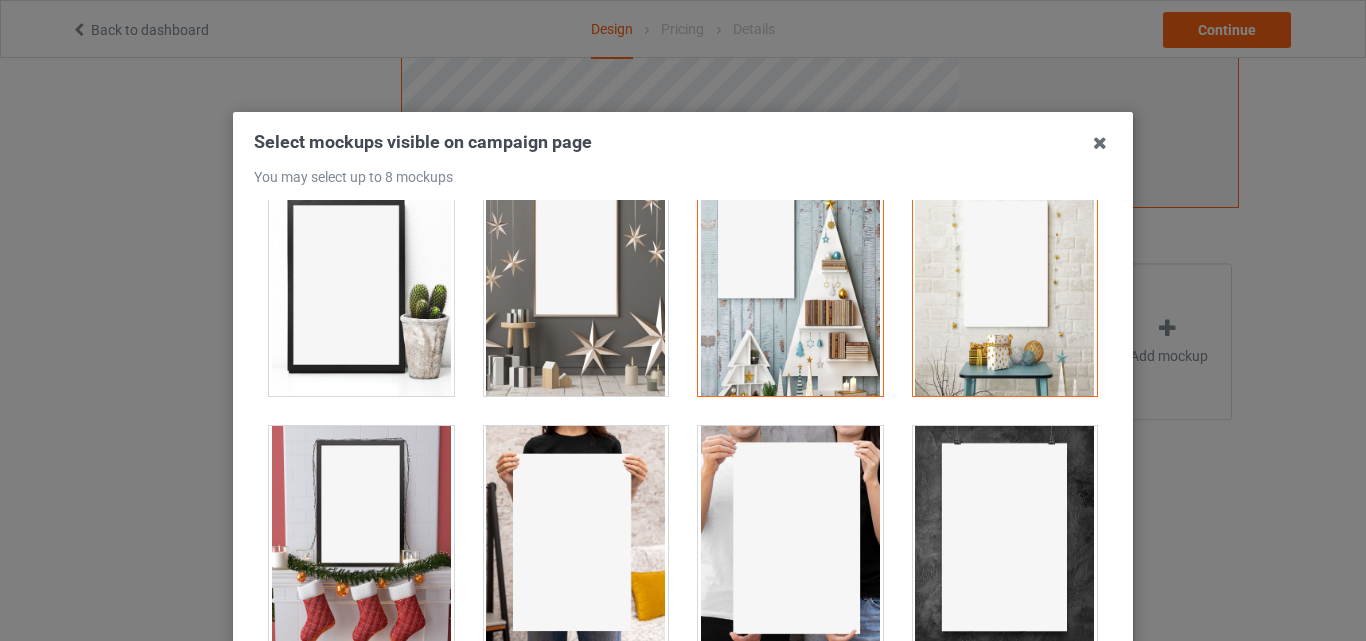 click at bounding box center [576, 284] 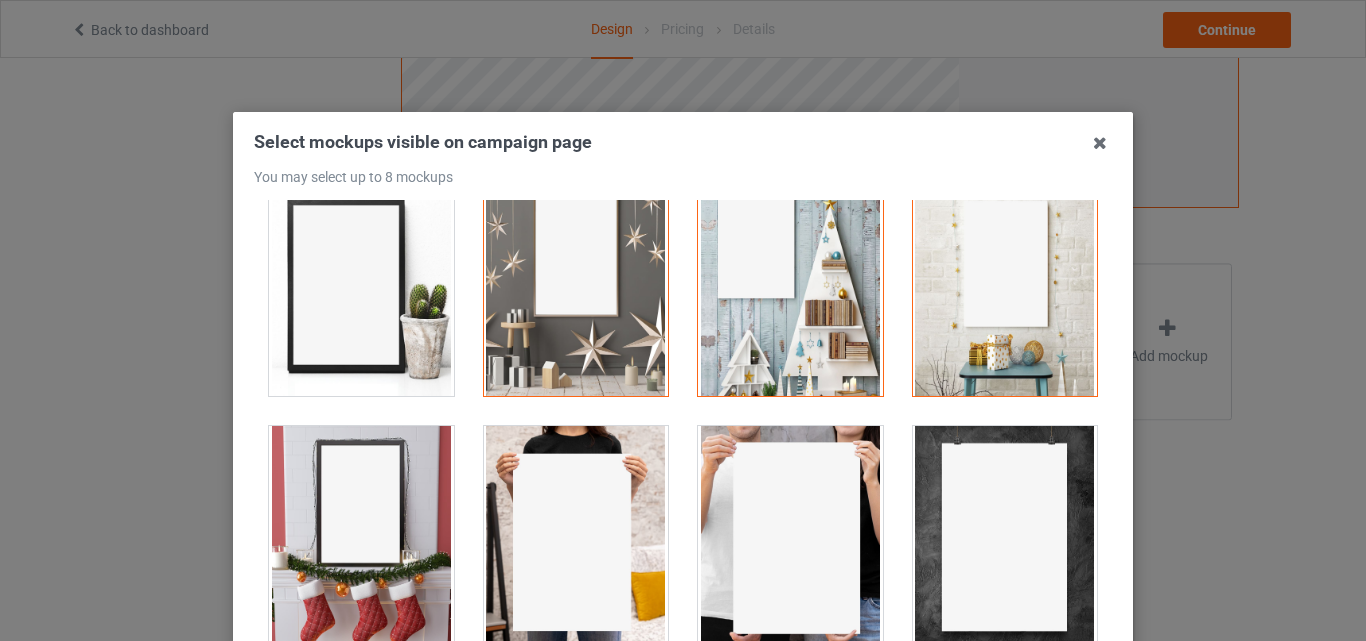 click at bounding box center [361, 284] 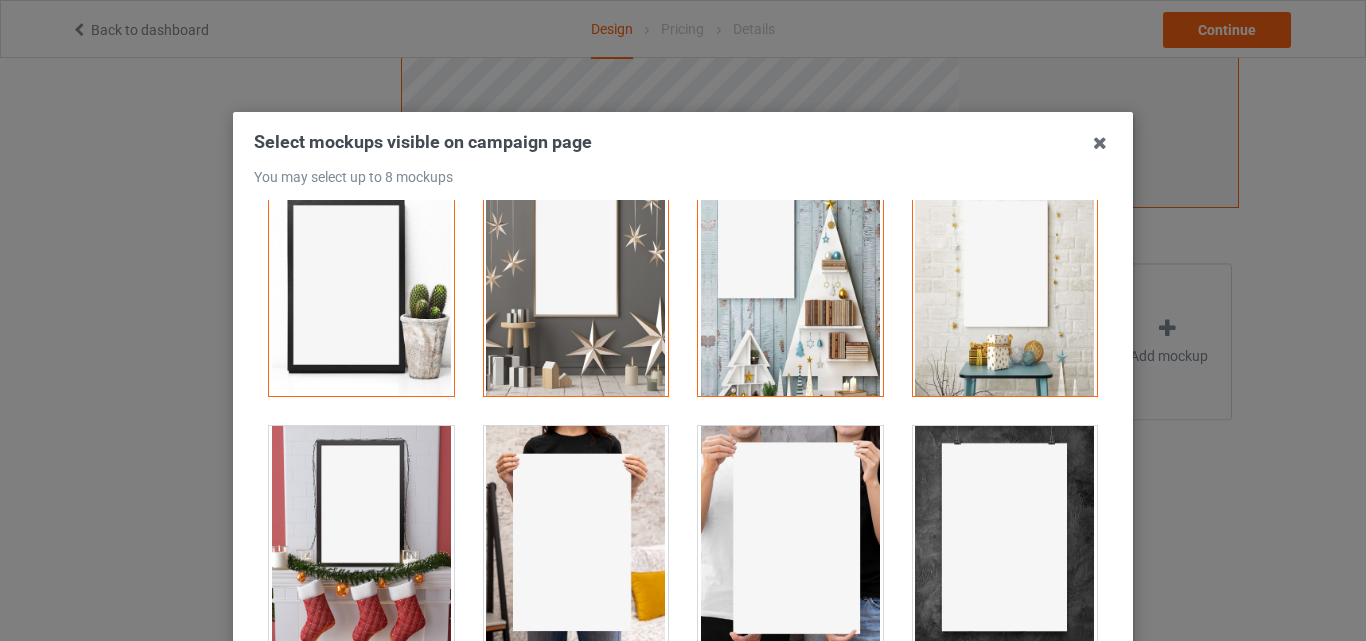 click at bounding box center (361, 538) 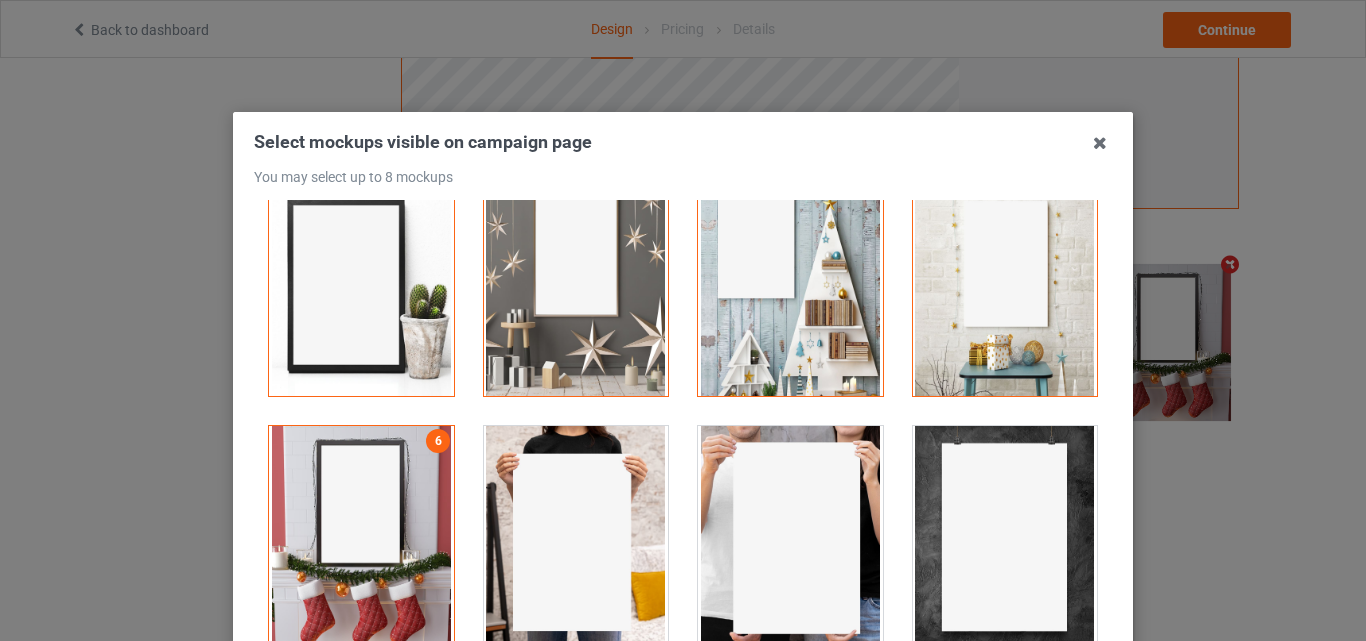 scroll, scrollTop: 654, scrollLeft: 0, axis: vertical 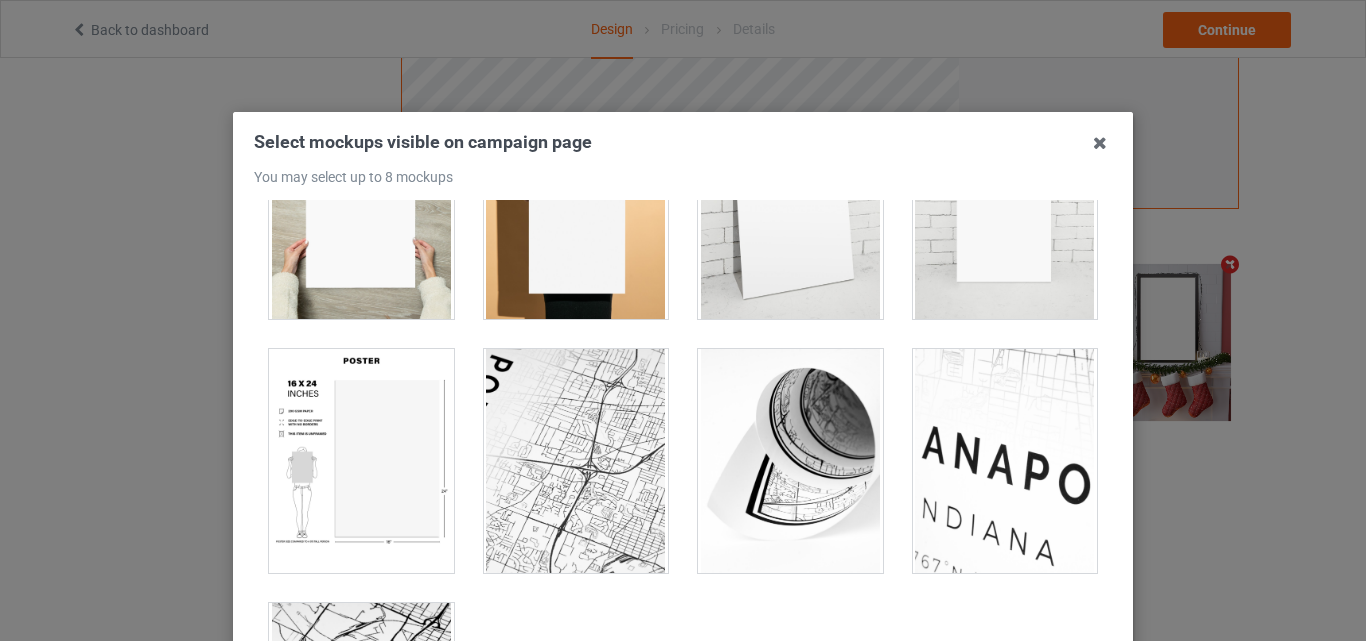 click at bounding box center [790, 207] 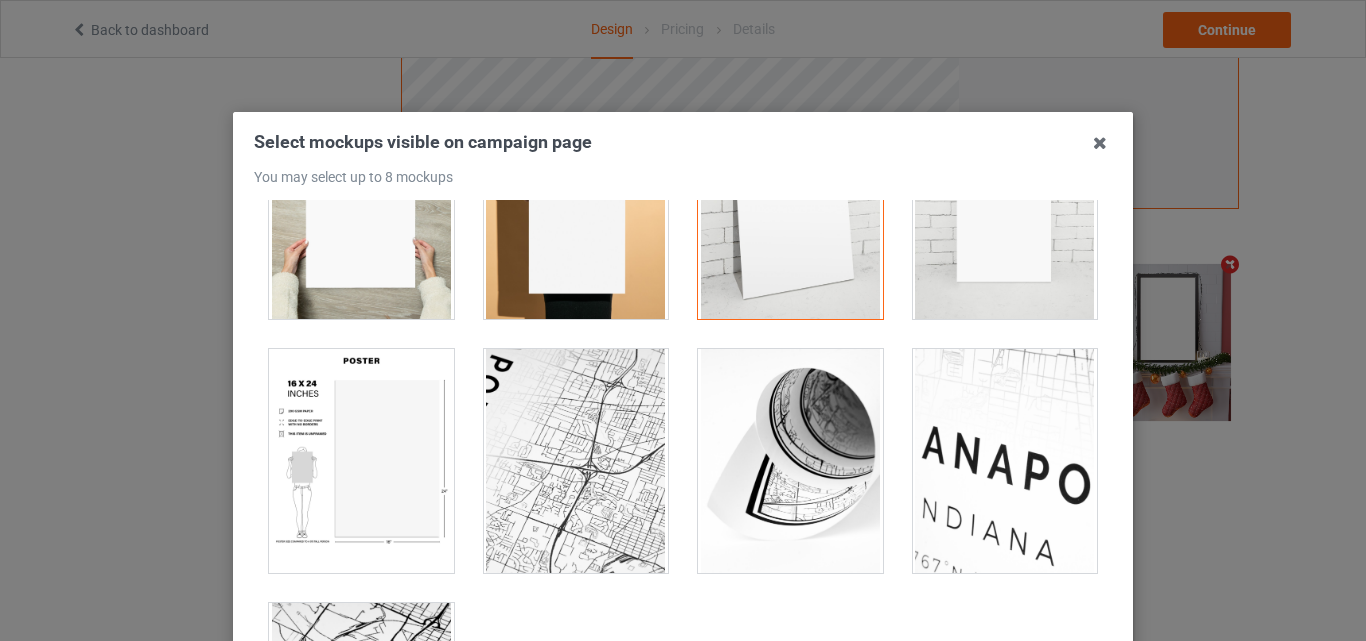 click at bounding box center [361, 461] 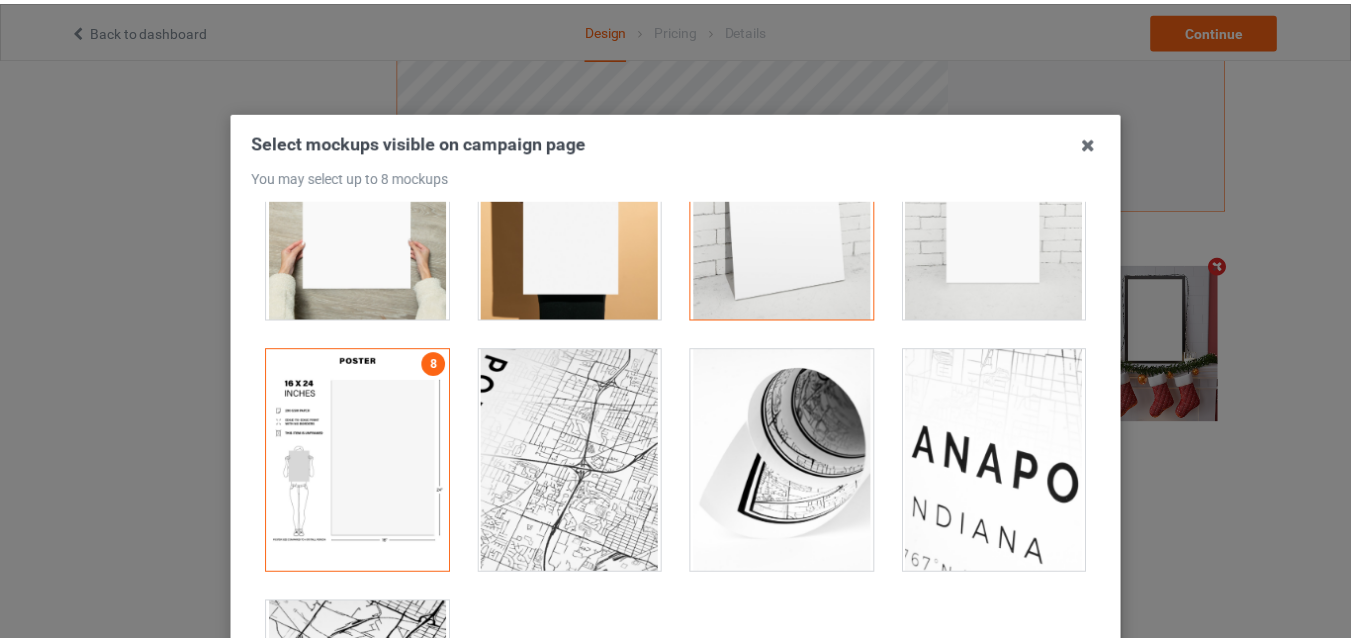 scroll, scrollTop: 275, scrollLeft: 0, axis: vertical 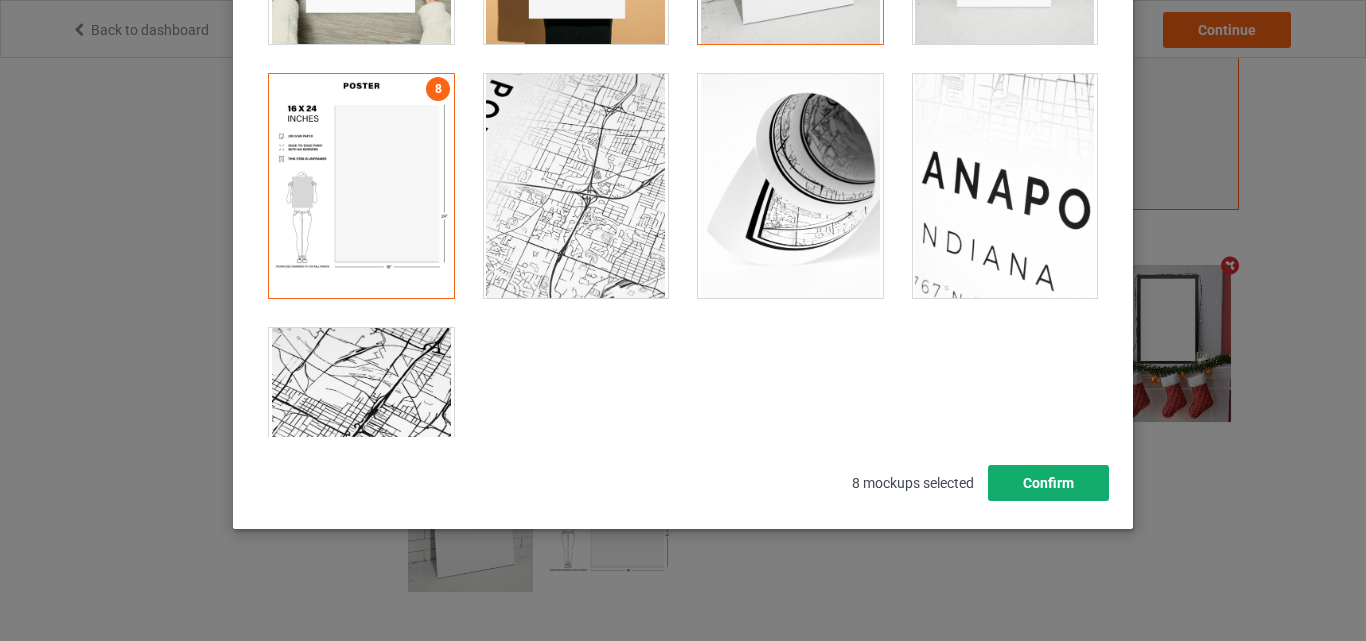 click on "Confirm" at bounding box center [1048, 483] 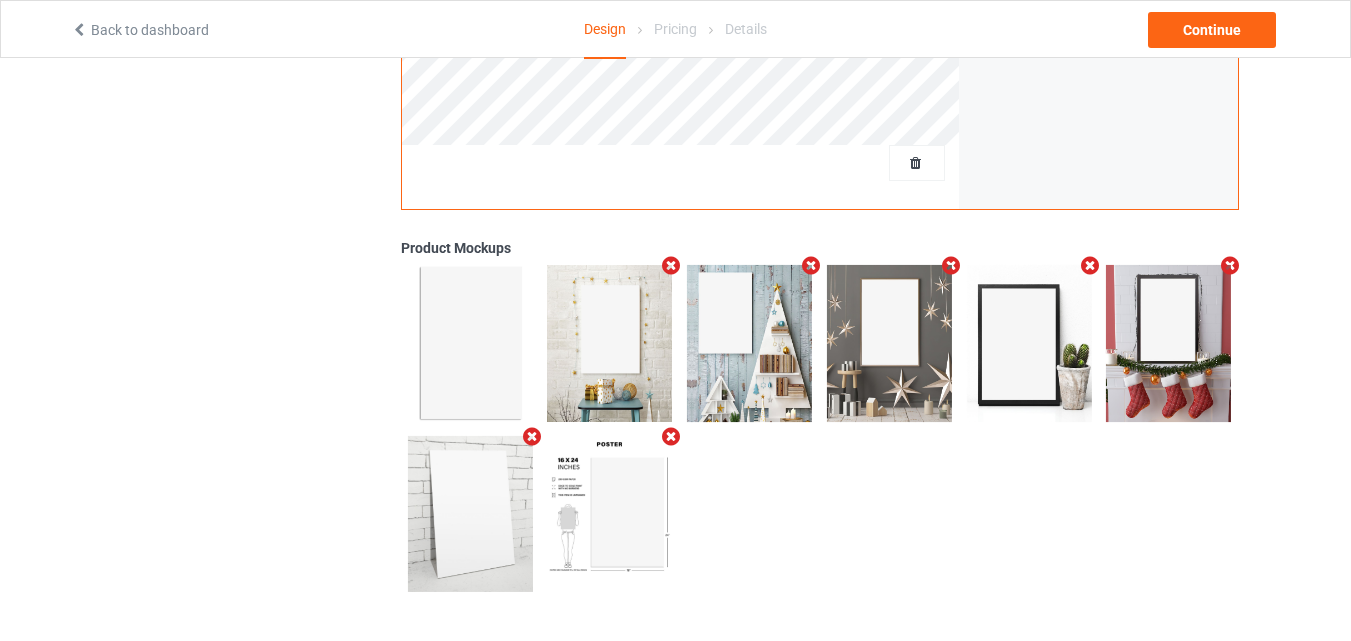 scroll, scrollTop: 0, scrollLeft: 0, axis: both 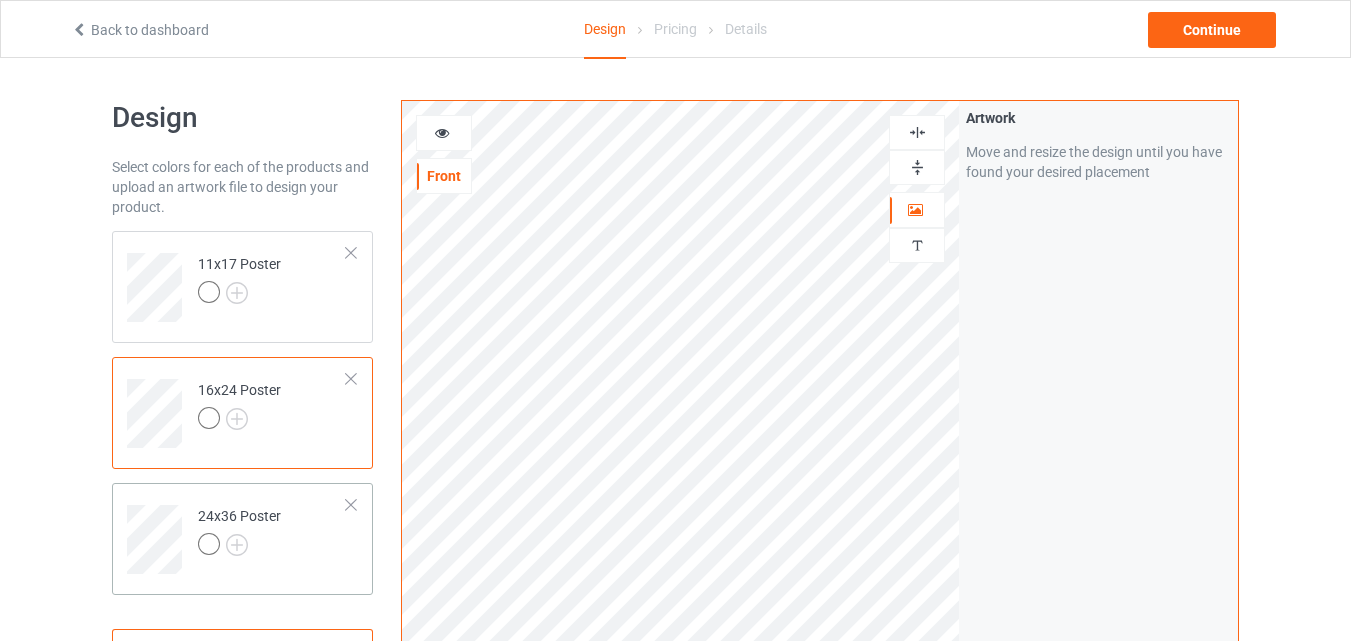 click on "24x36 Poster" at bounding box center (272, 532) 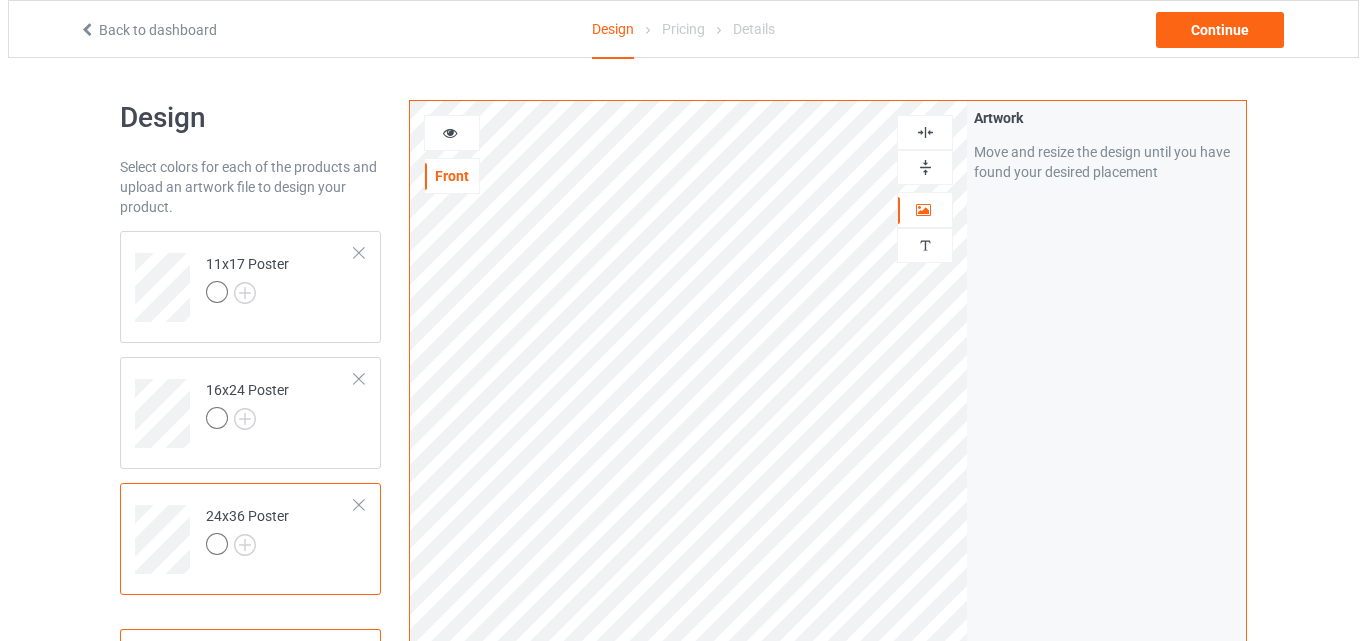 scroll, scrollTop: 655, scrollLeft: 0, axis: vertical 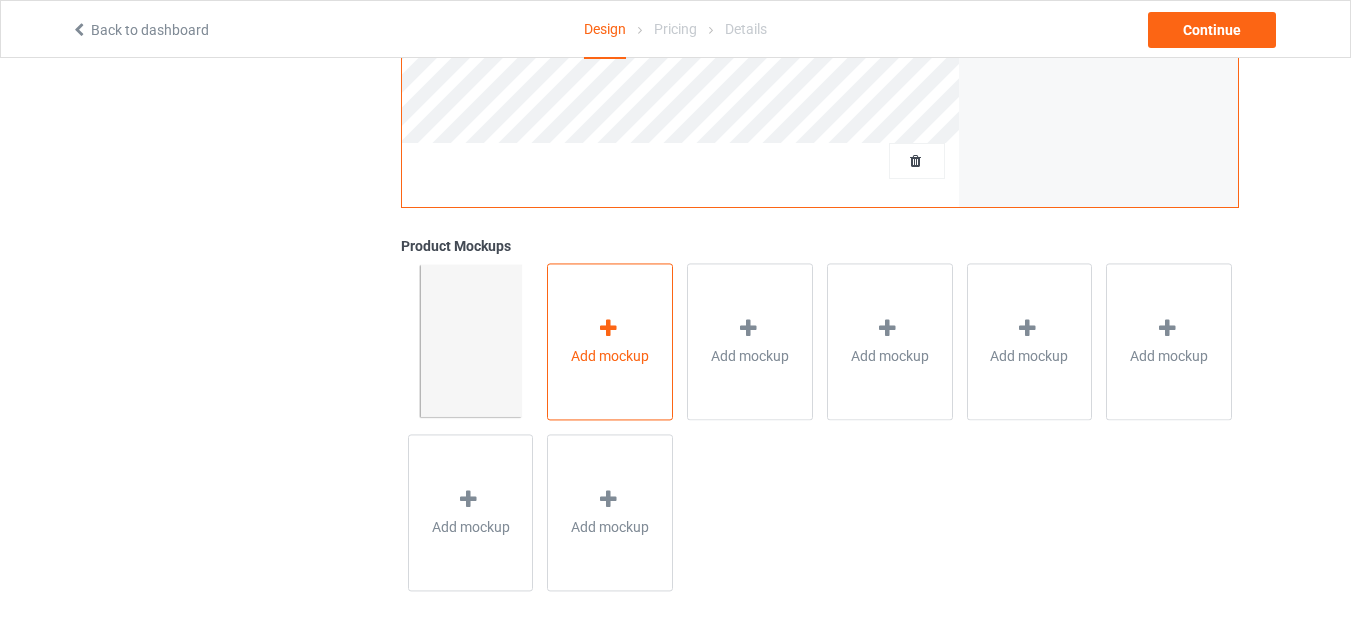 click on "Add mockup" at bounding box center (610, 341) 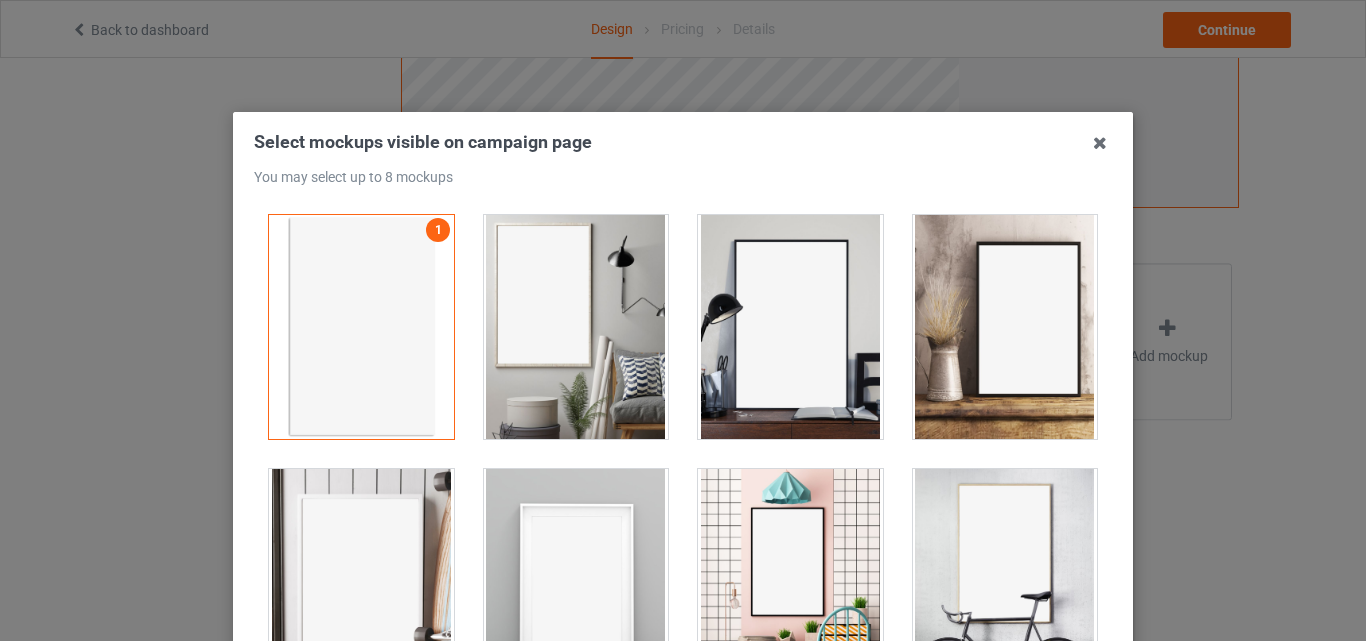 drag, startPoint x: 522, startPoint y: 311, endPoint x: 564, endPoint y: 305, distance: 42.426407 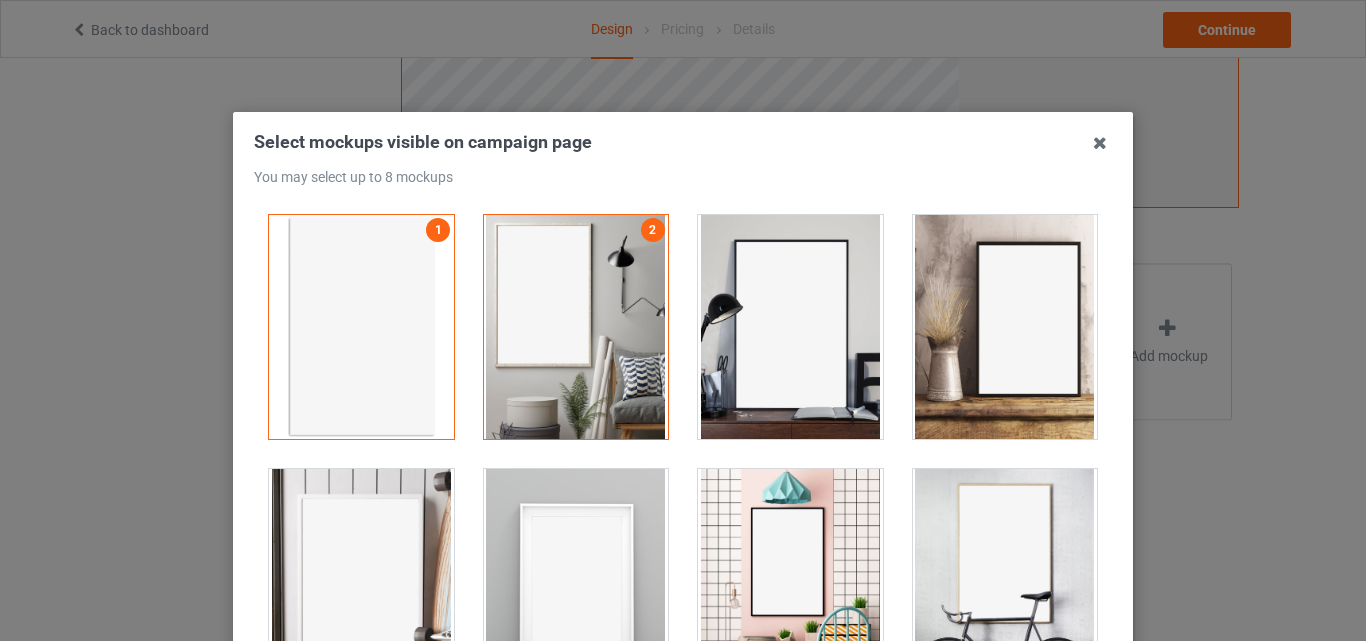 drag, startPoint x: 807, startPoint y: 267, endPoint x: 839, endPoint y: 275, distance: 32.984844 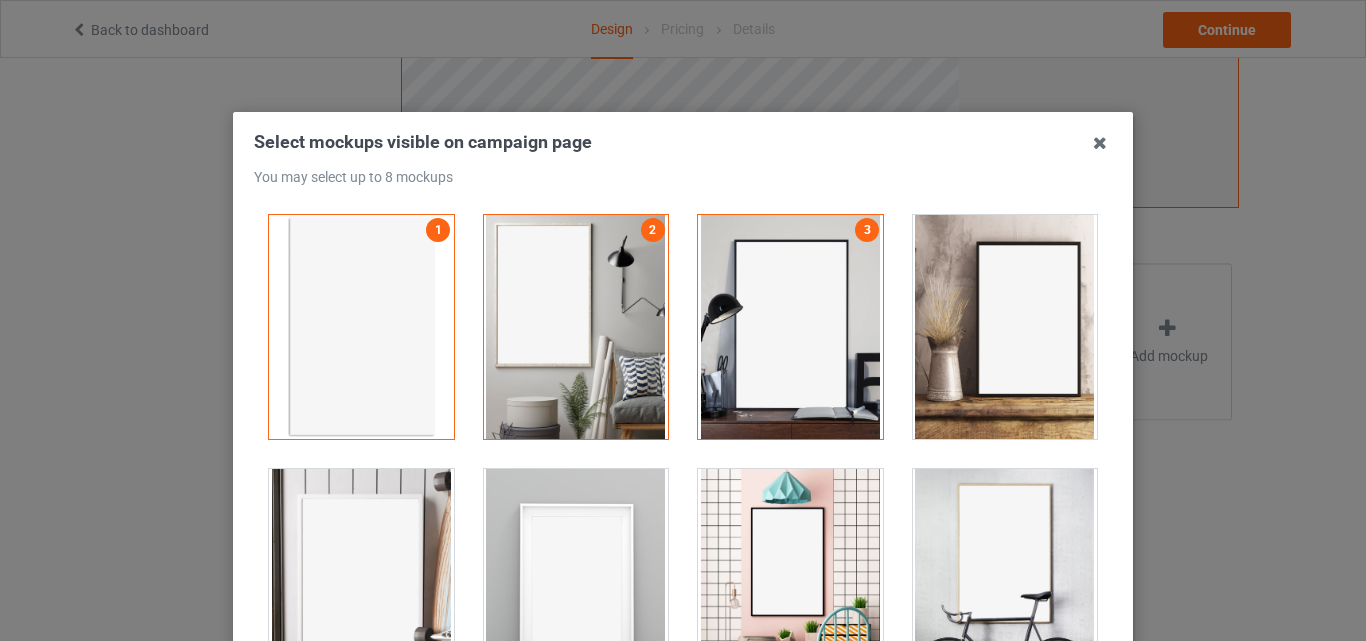 drag, startPoint x: 962, startPoint y: 264, endPoint x: 960, endPoint y: 325, distance: 61.03278 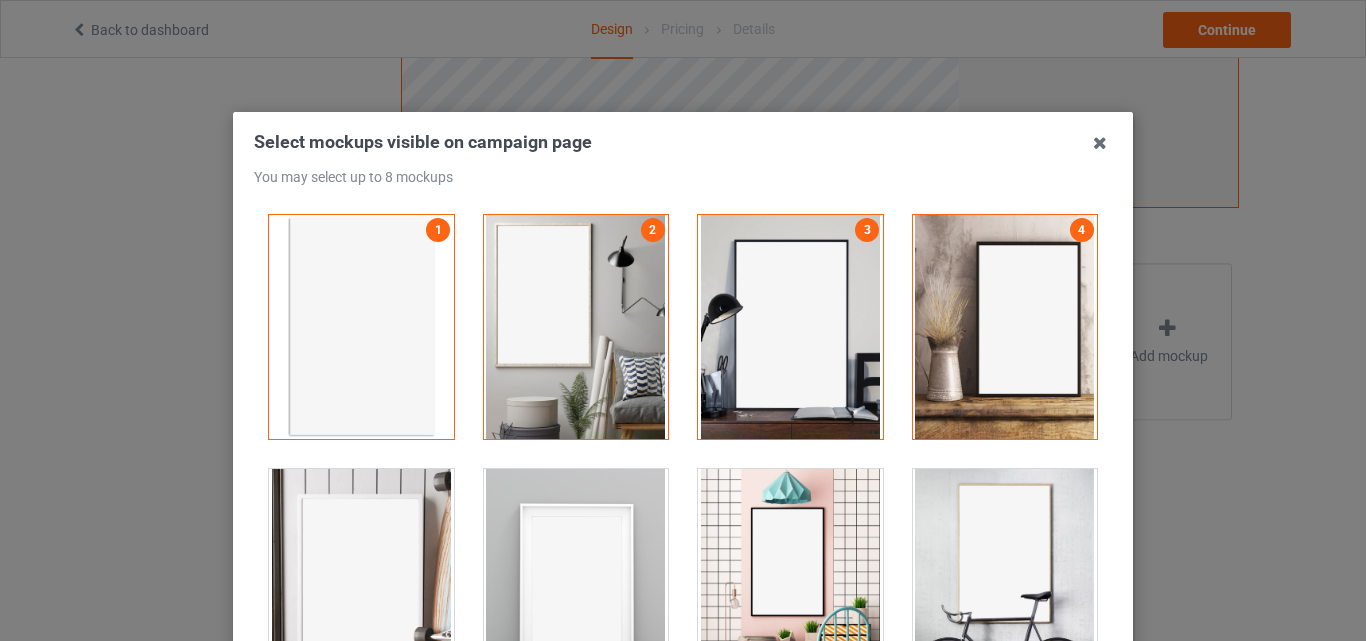 drag, startPoint x: 958, startPoint y: 484, endPoint x: 814, endPoint y: 520, distance: 148.43181 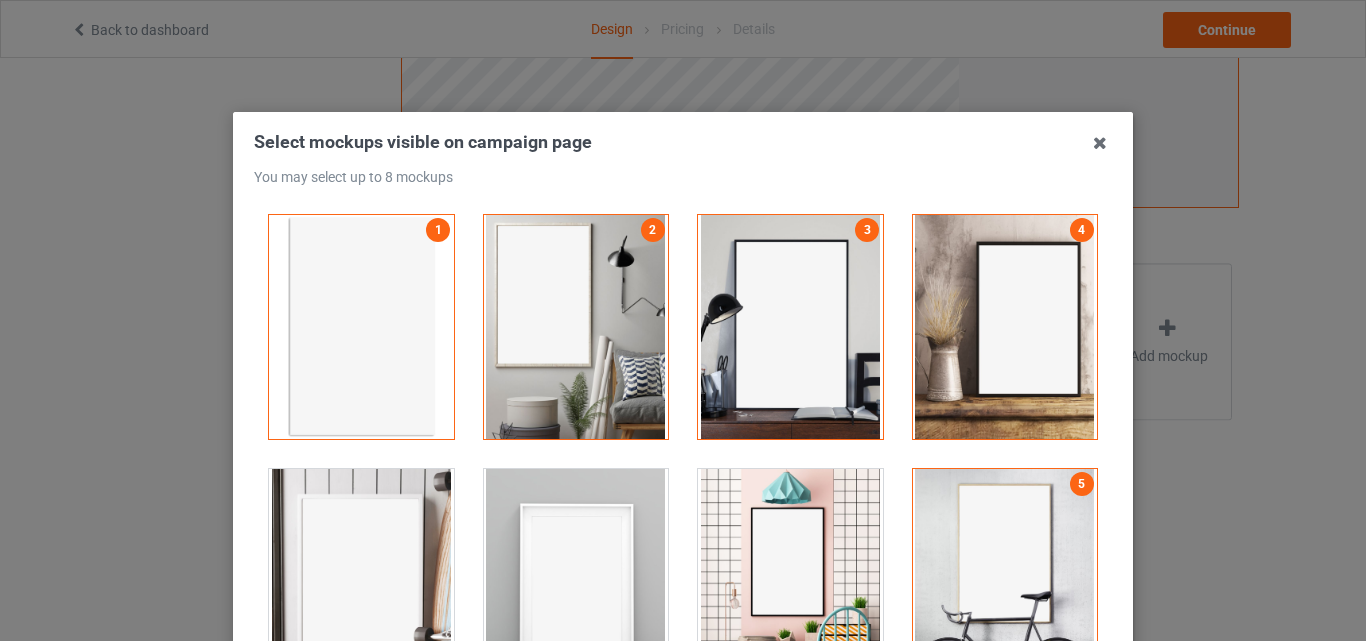 drag, startPoint x: 757, startPoint y: 523, endPoint x: 626, endPoint y: 535, distance: 131.54848 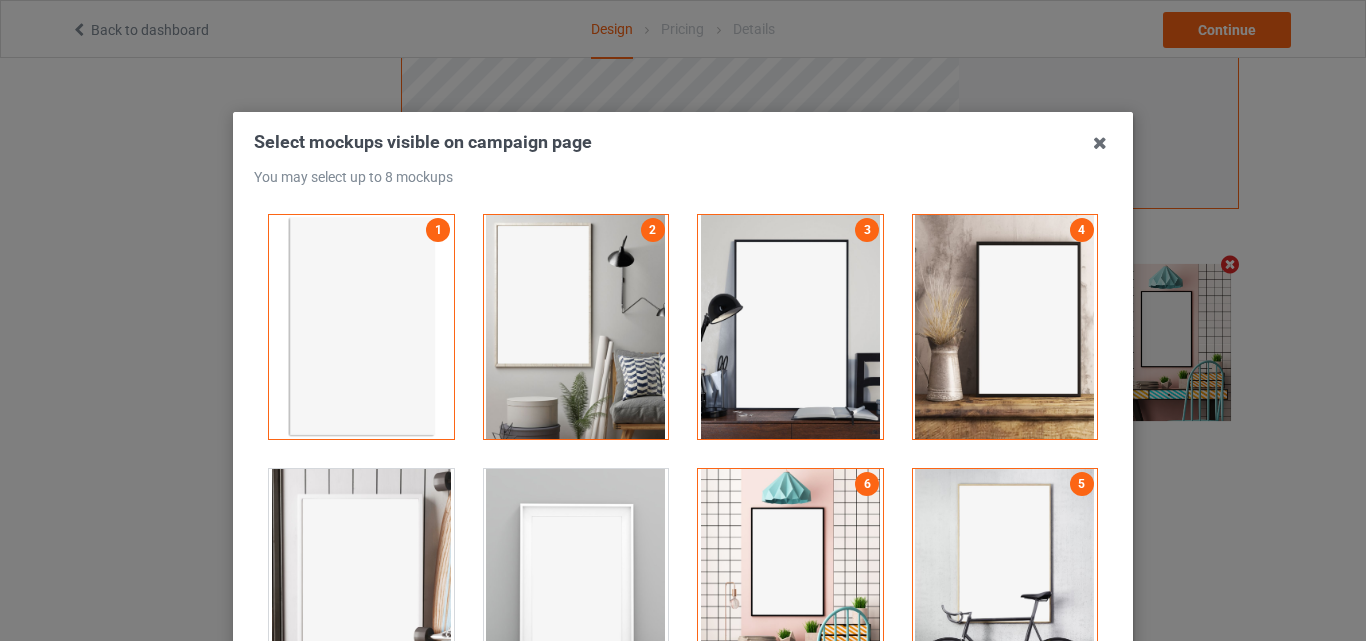 click at bounding box center (576, 581) 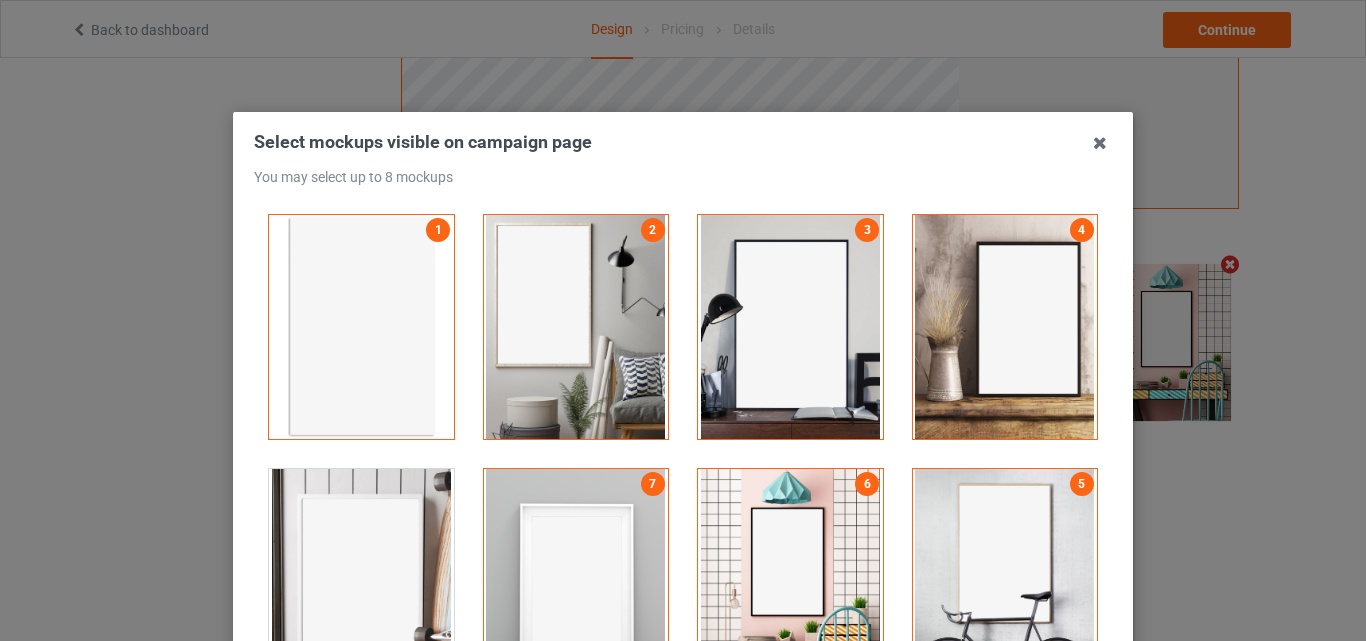 click at bounding box center (361, 581) 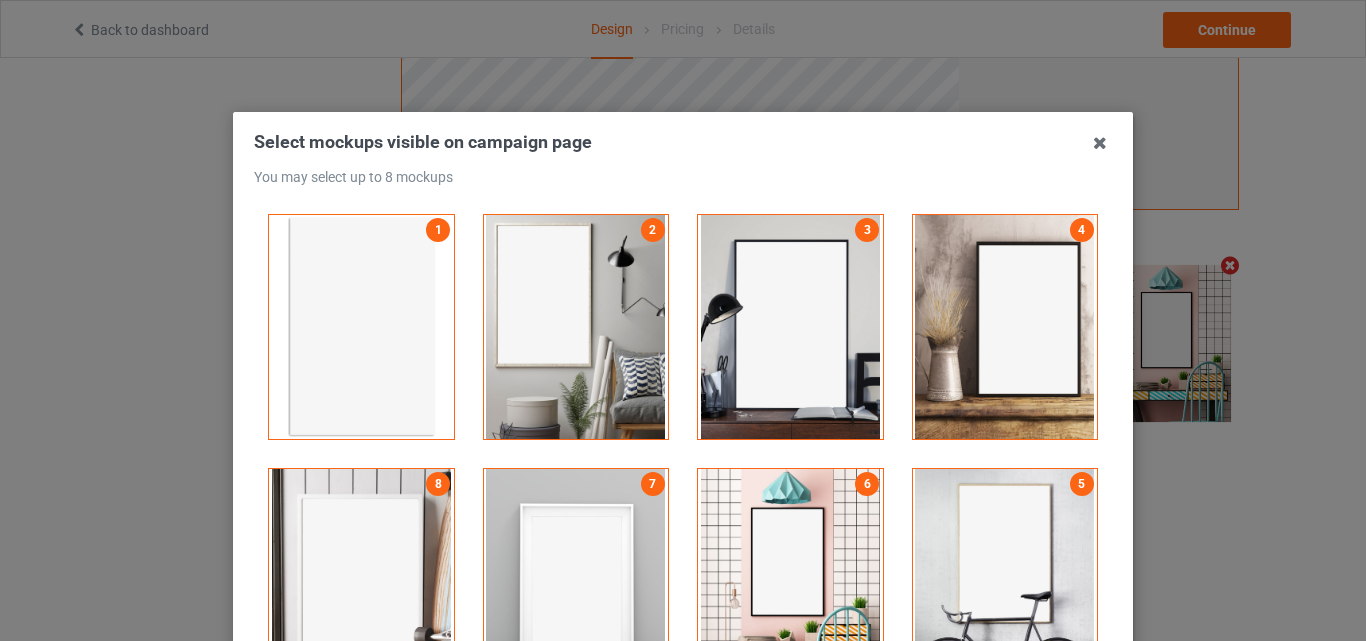 scroll, scrollTop: 653, scrollLeft: 0, axis: vertical 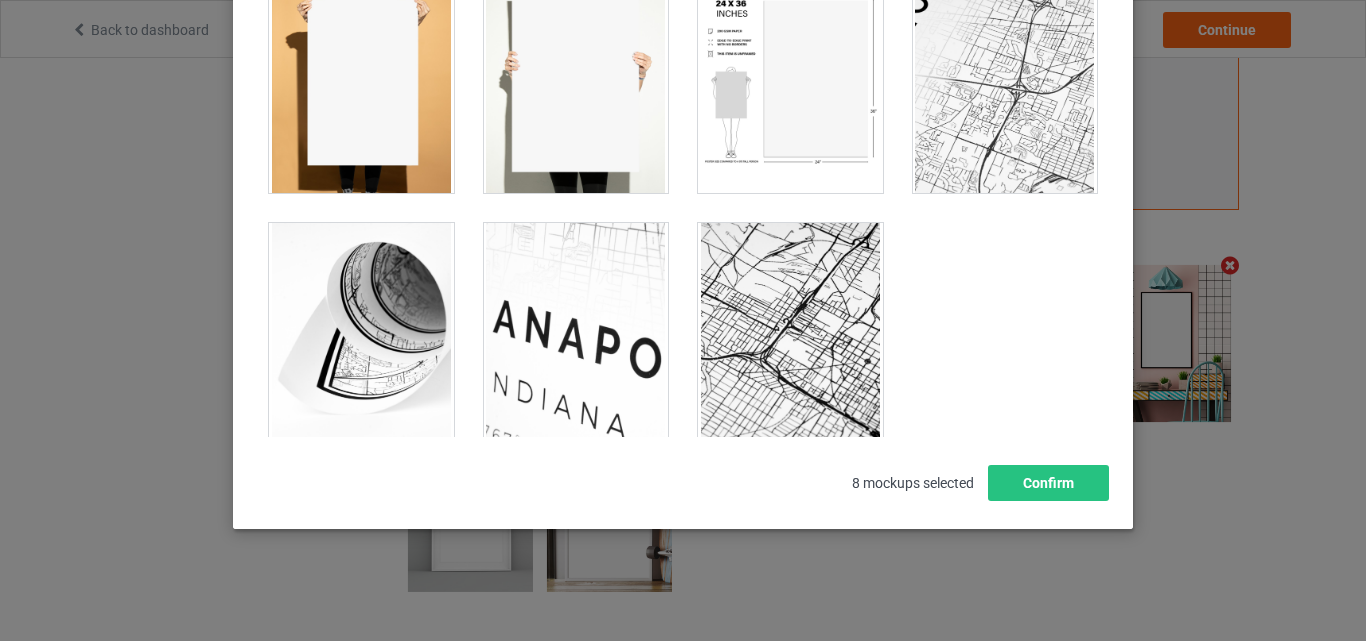 click at bounding box center [790, 81] 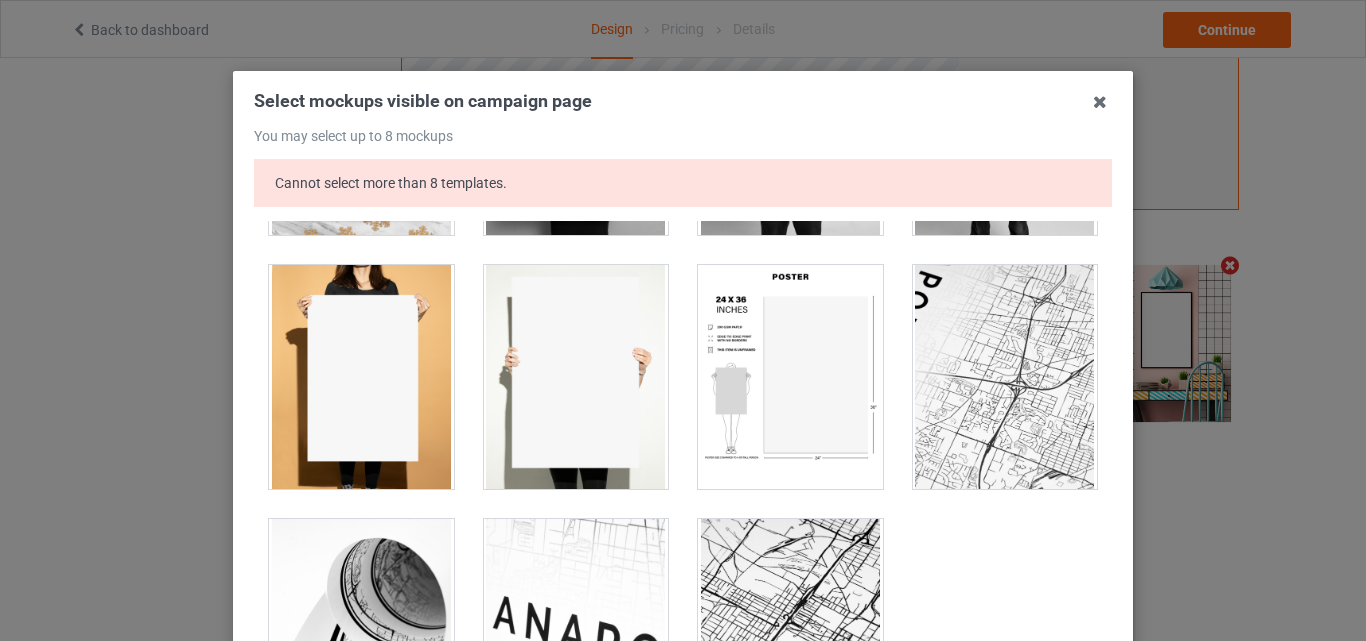 scroll, scrollTop: 0, scrollLeft: 0, axis: both 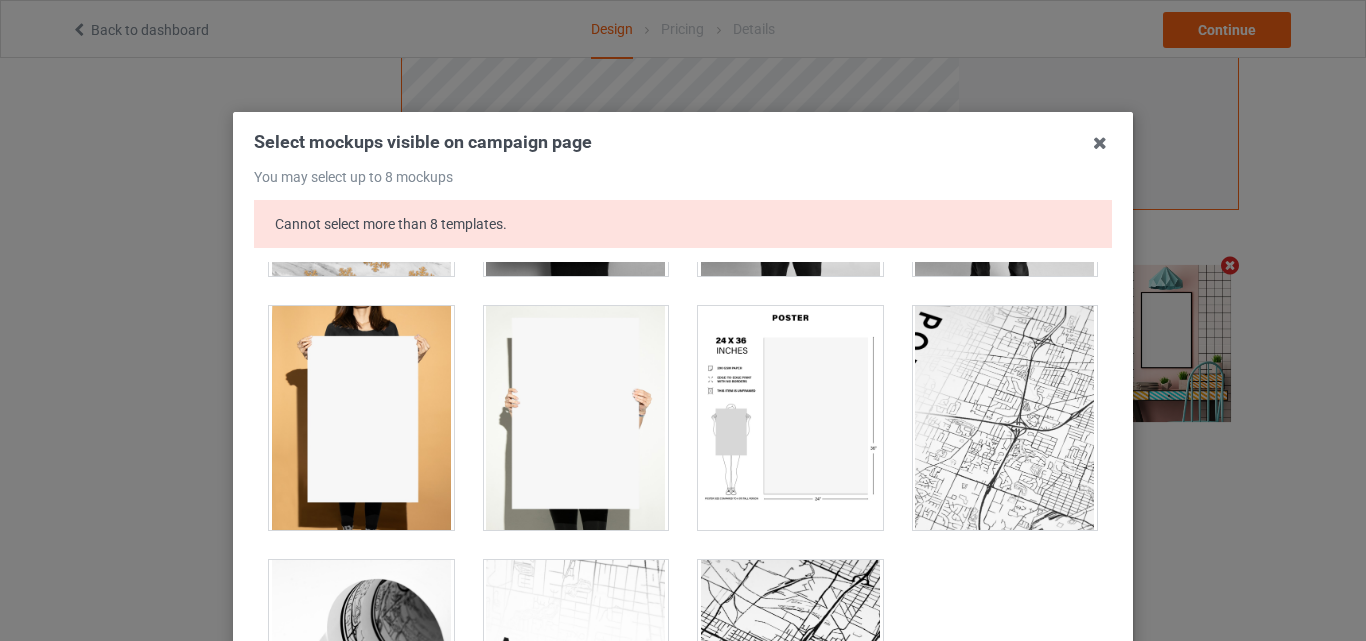 click at bounding box center (790, 418) 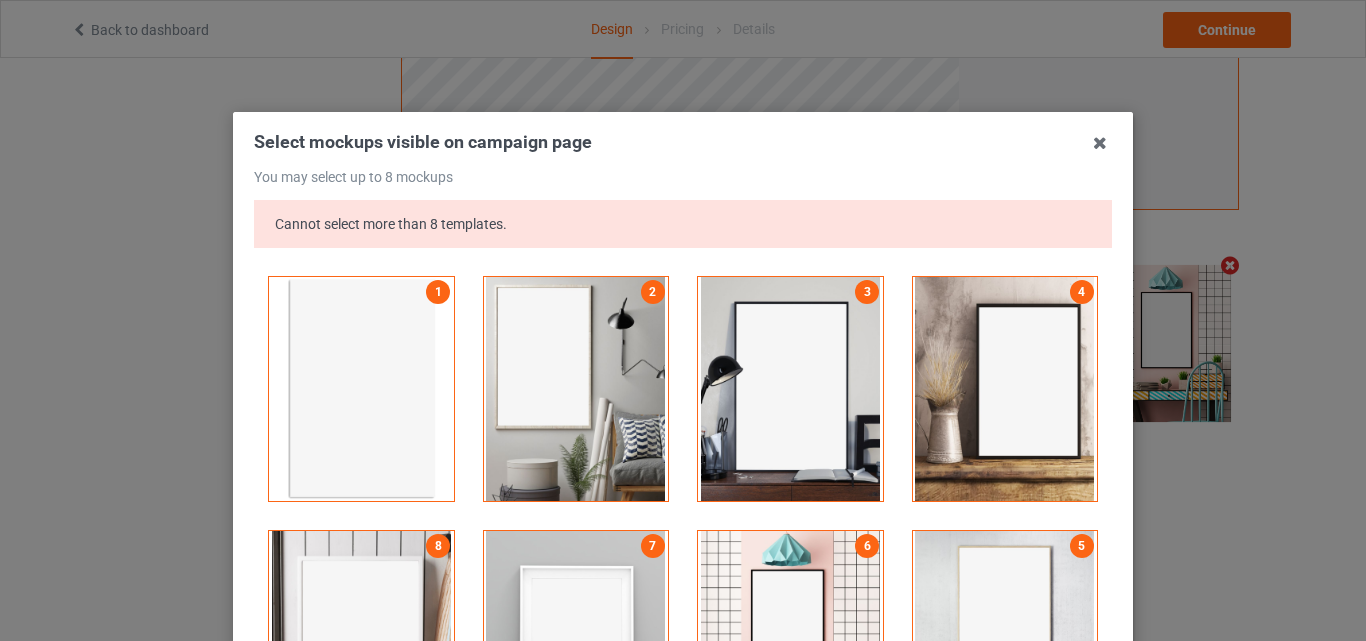 click at bounding box center (576, 643) 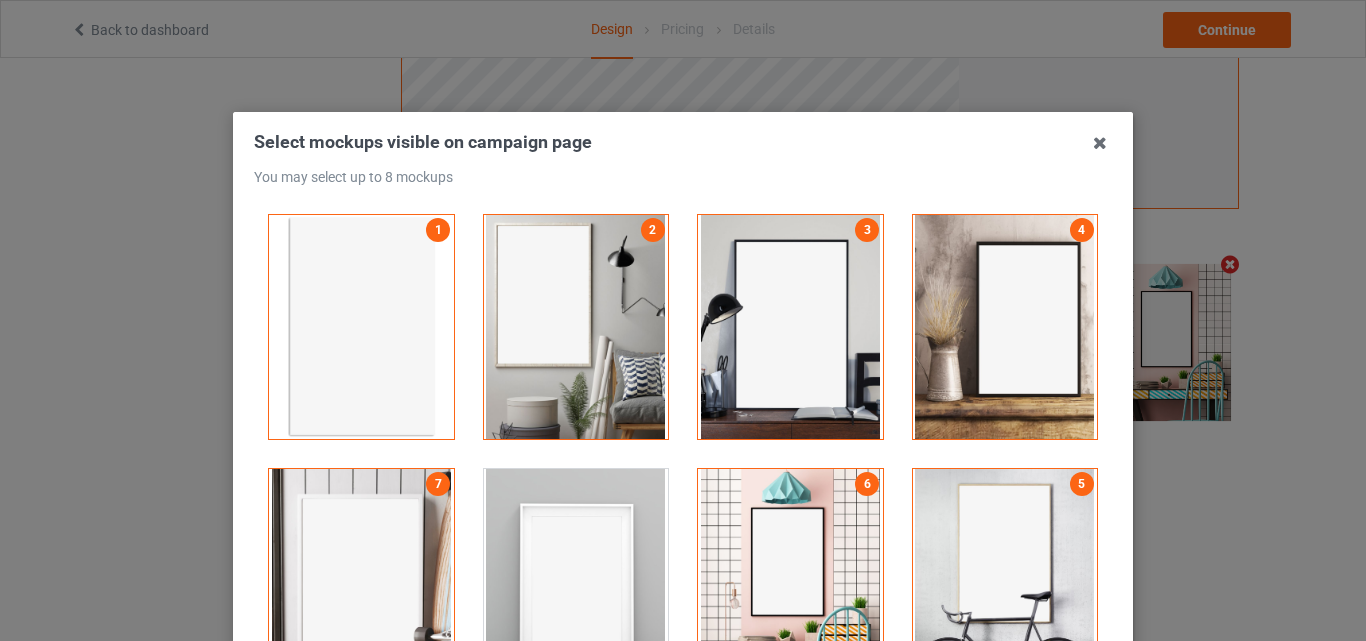 scroll, scrollTop: 1773, scrollLeft: 0, axis: vertical 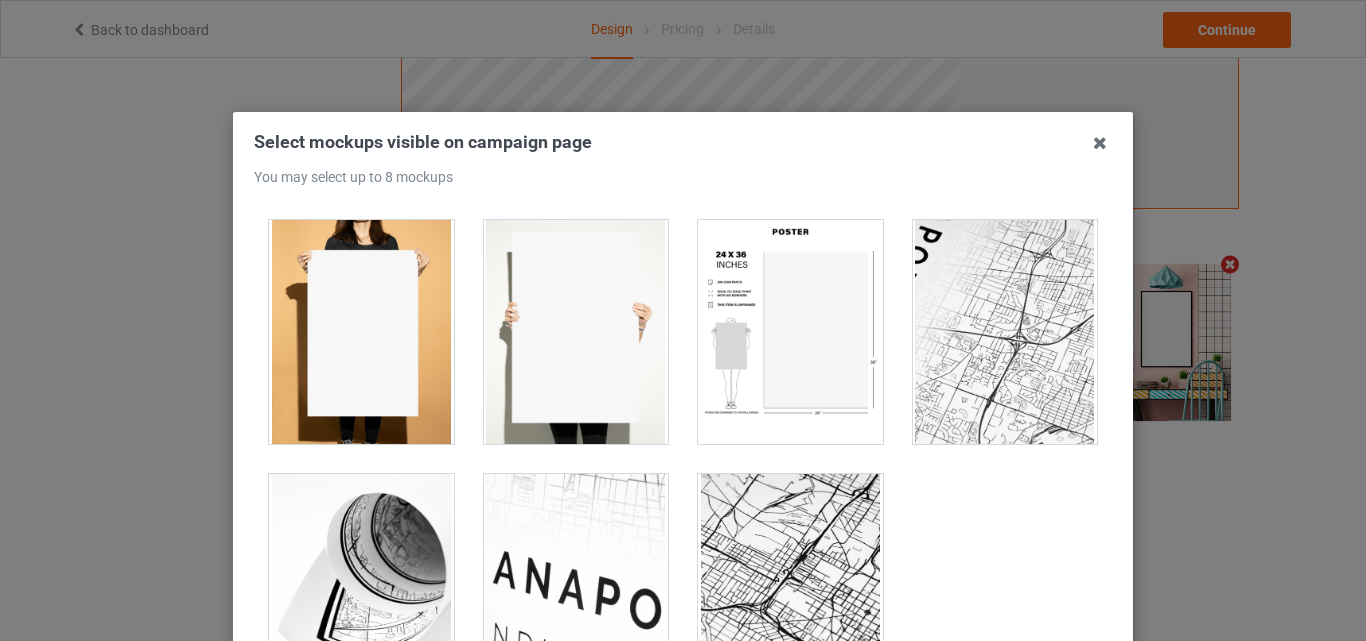 click at bounding box center (790, 332) 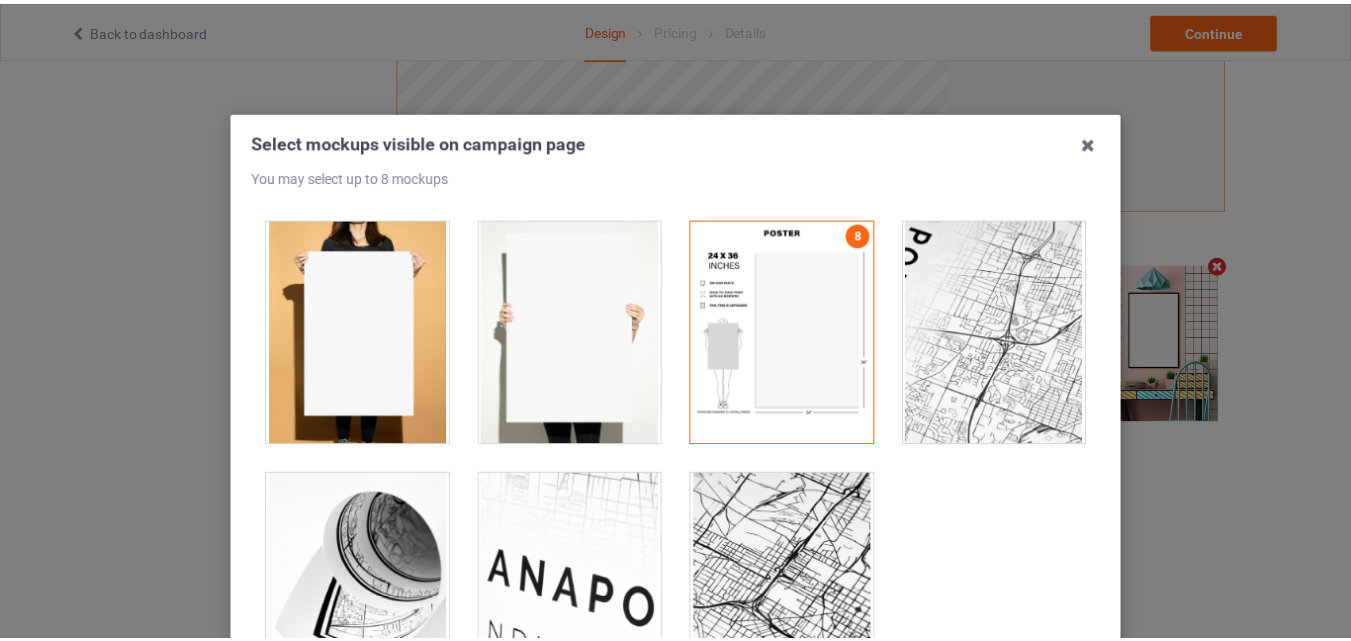 scroll, scrollTop: 199, scrollLeft: 0, axis: vertical 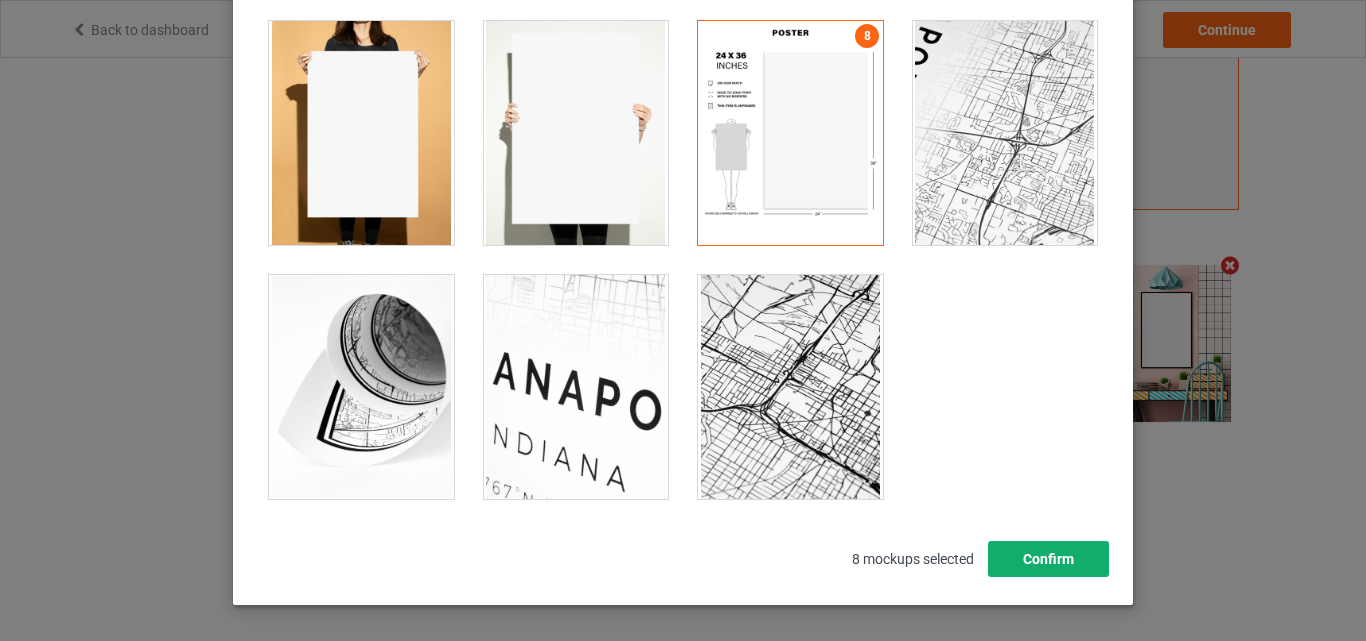 click on "Confirm" at bounding box center (1048, 559) 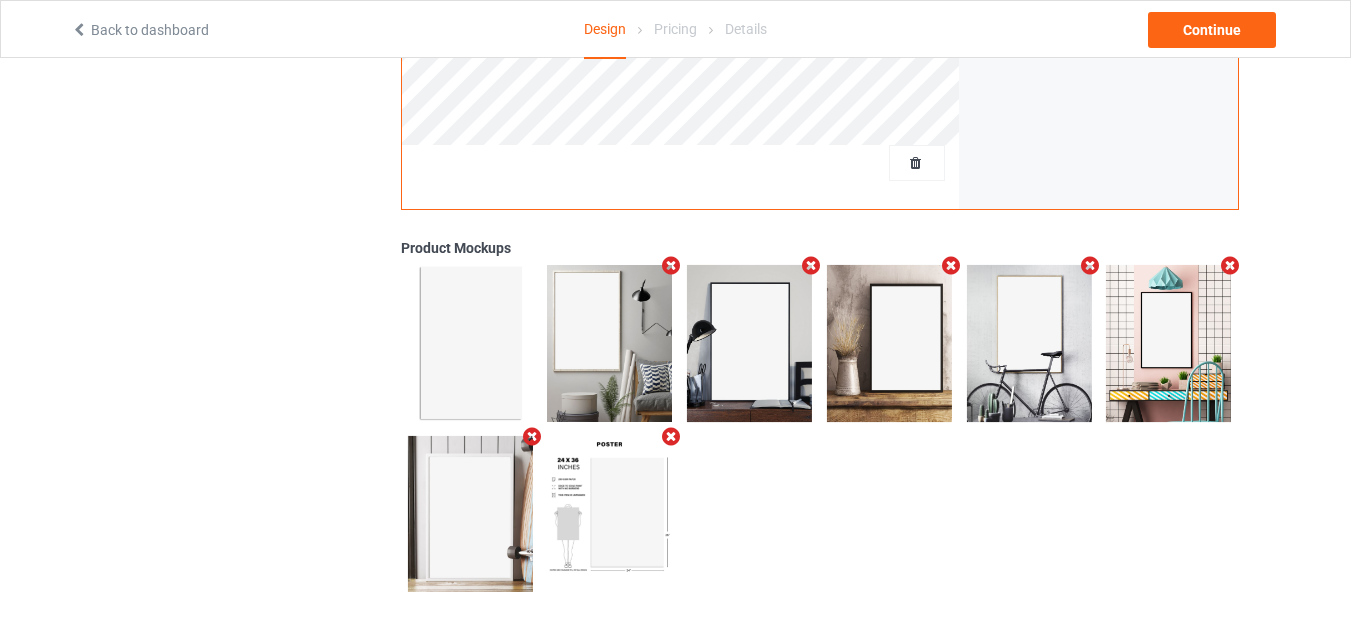 scroll, scrollTop: 0, scrollLeft: 0, axis: both 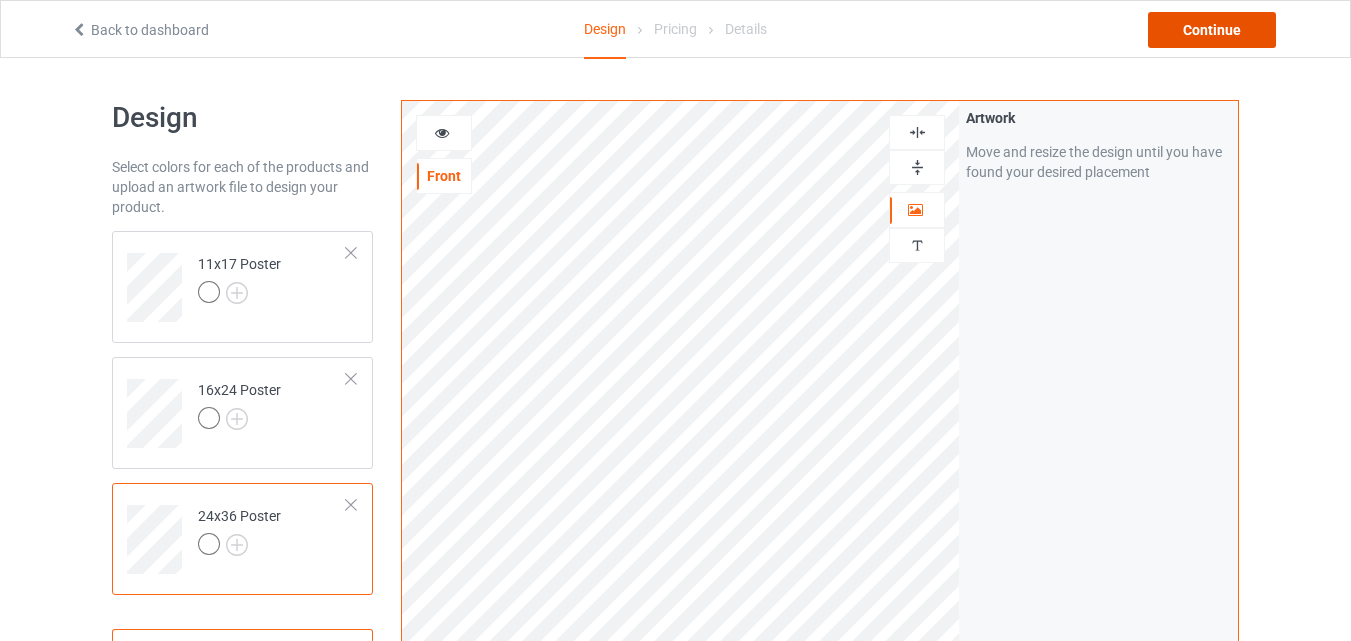 click on "Continue" at bounding box center [1212, 30] 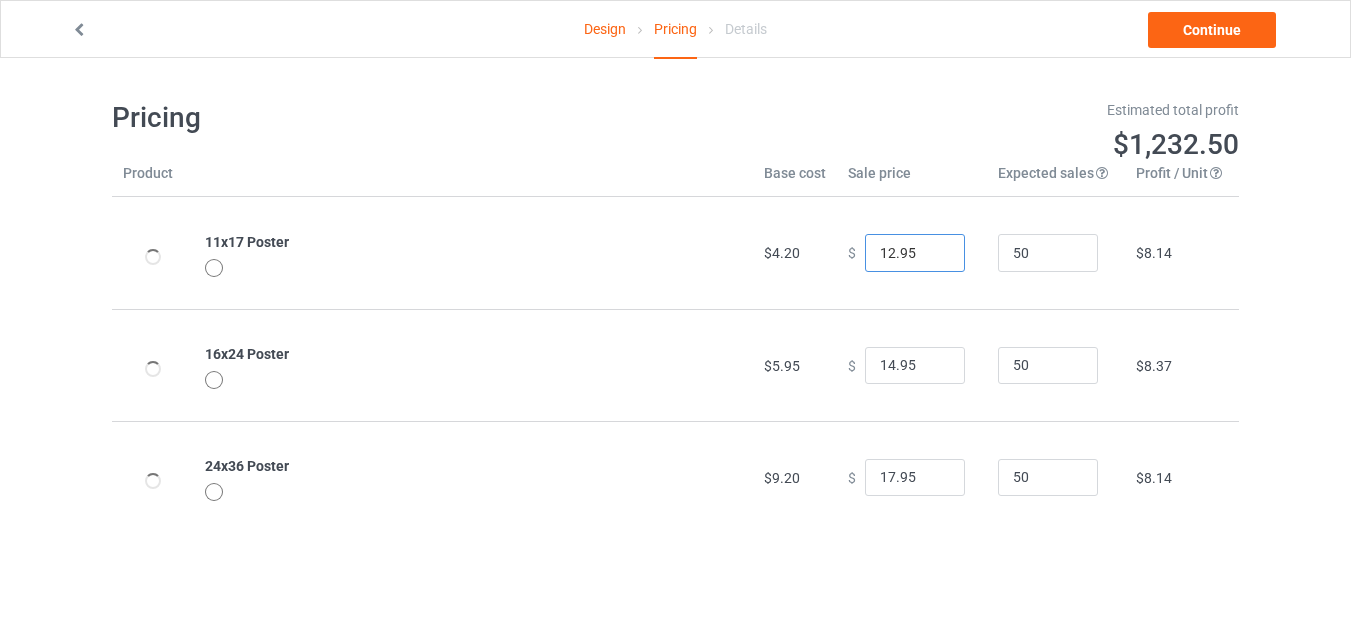 click on "12.95" at bounding box center (915, 253) 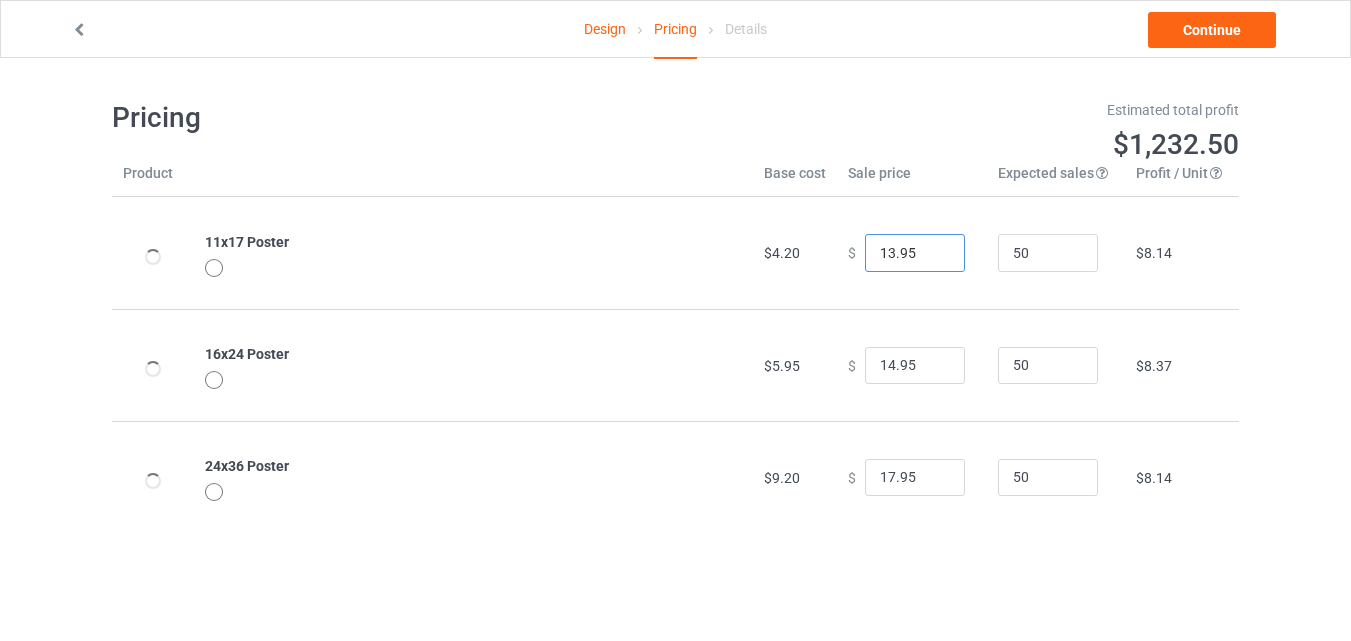 type on "13.95" 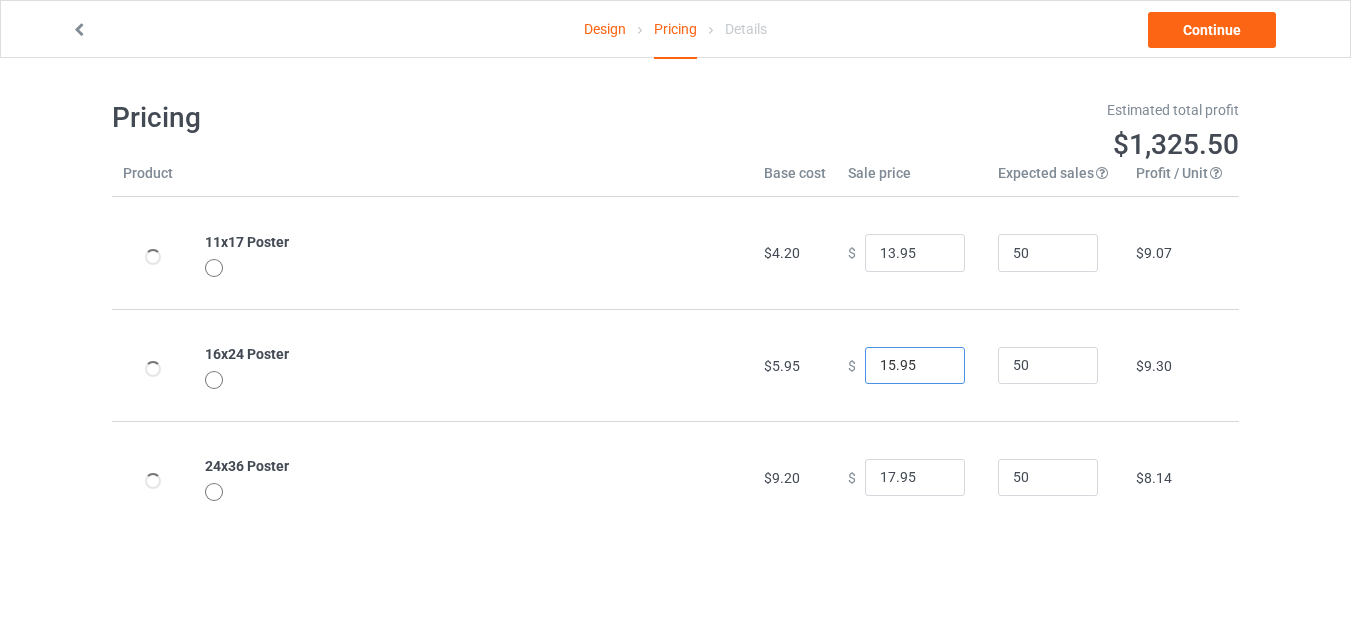 type on "15.95" 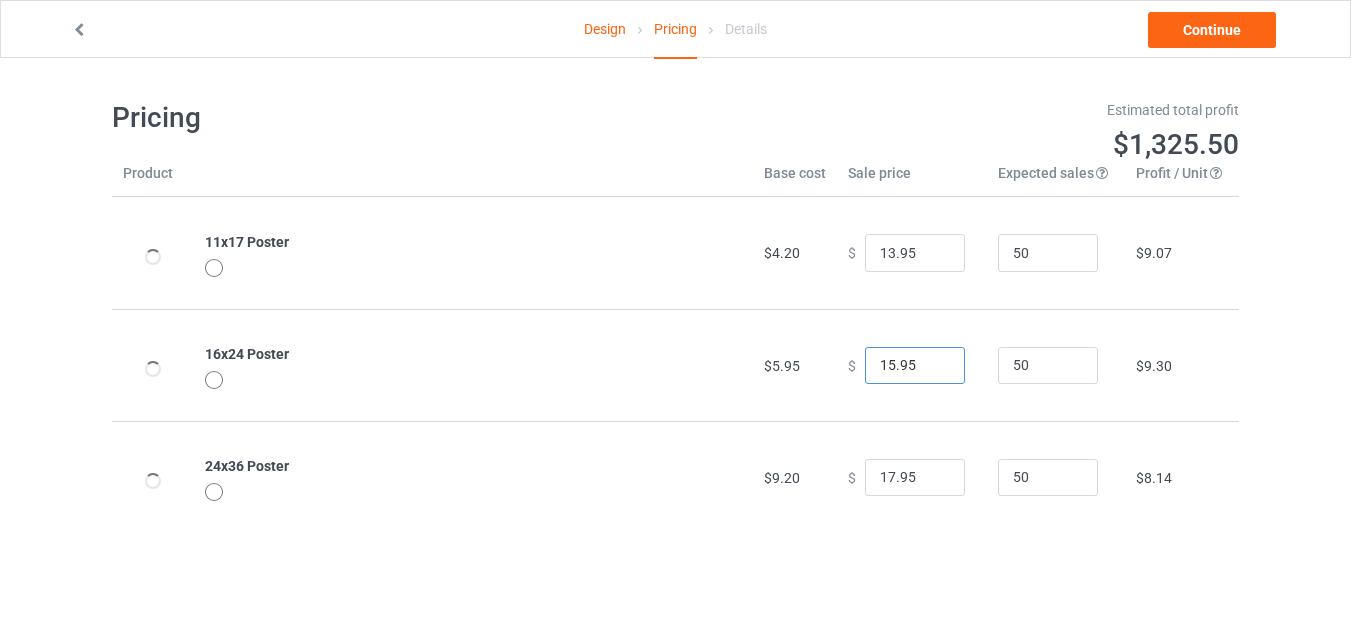 click on "15.95" at bounding box center (915, 366) 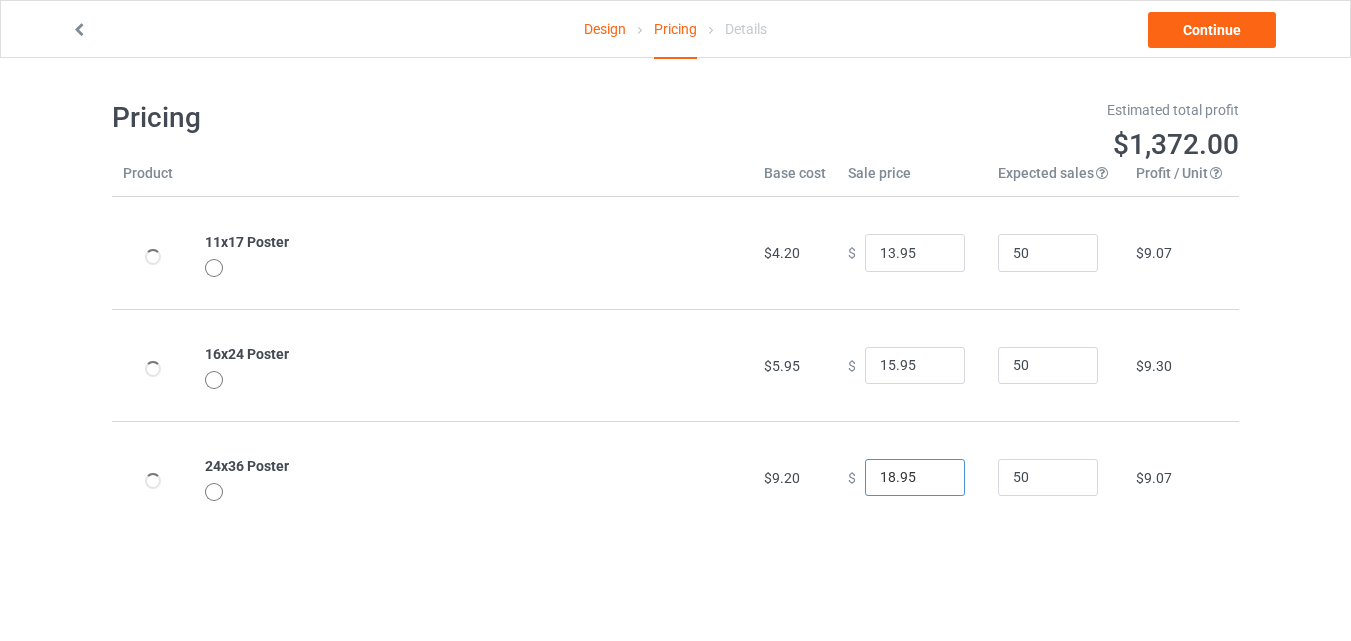 click on "18.95" at bounding box center [915, 478] 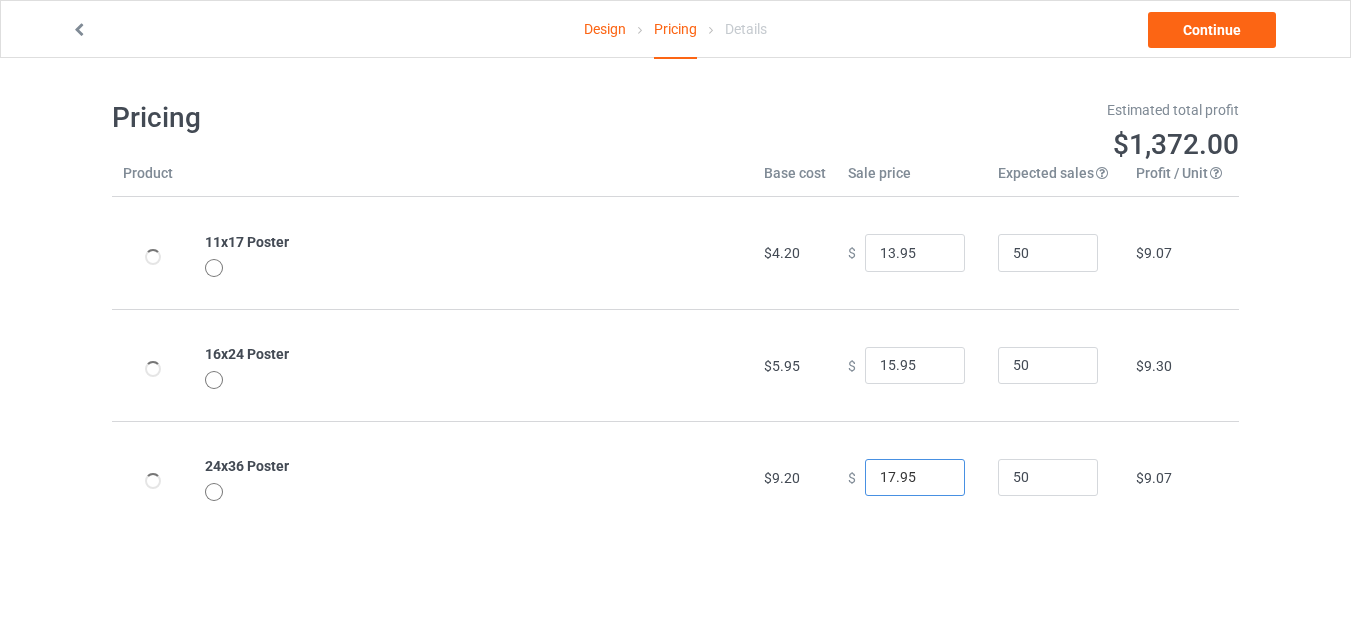 type on "17.95" 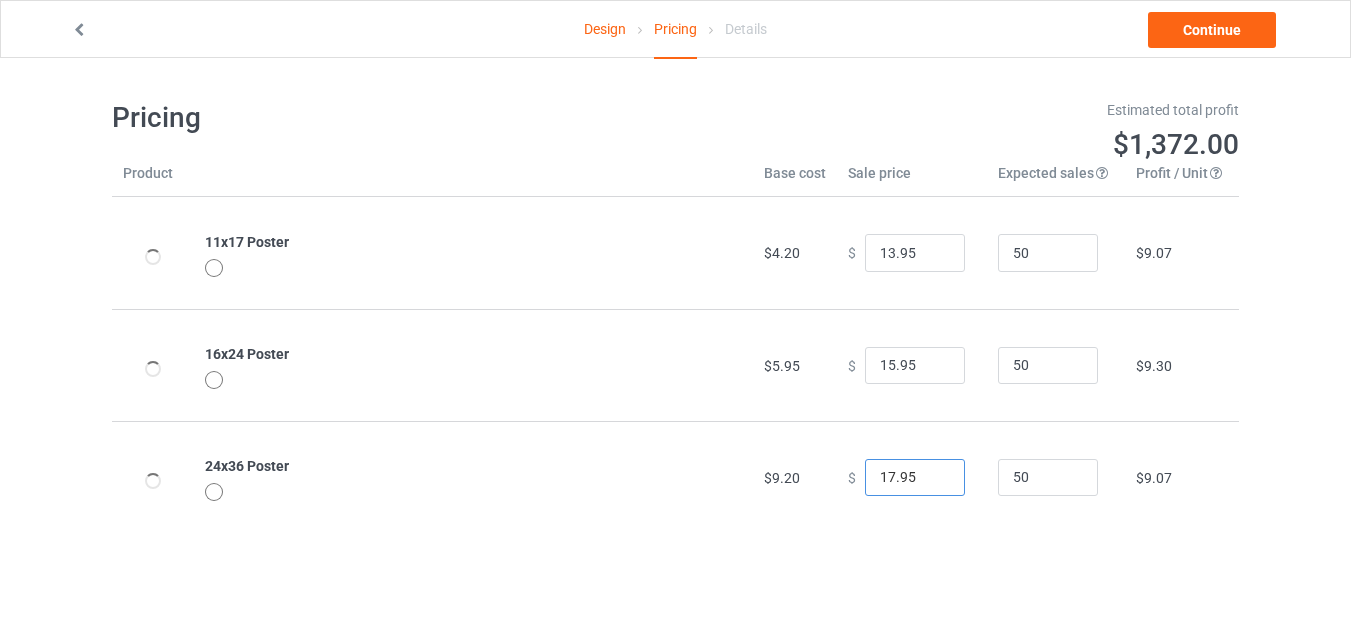 click on "17.95" at bounding box center (915, 478) 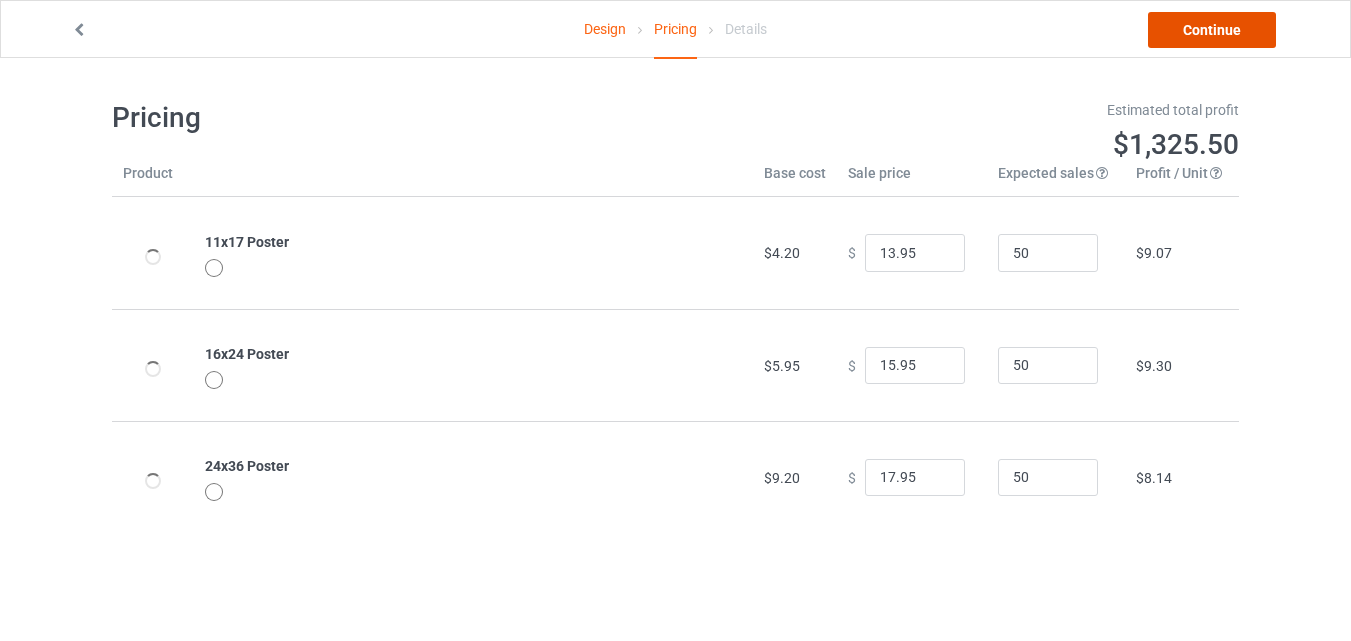 click on "Continue" at bounding box center [1212, 30] 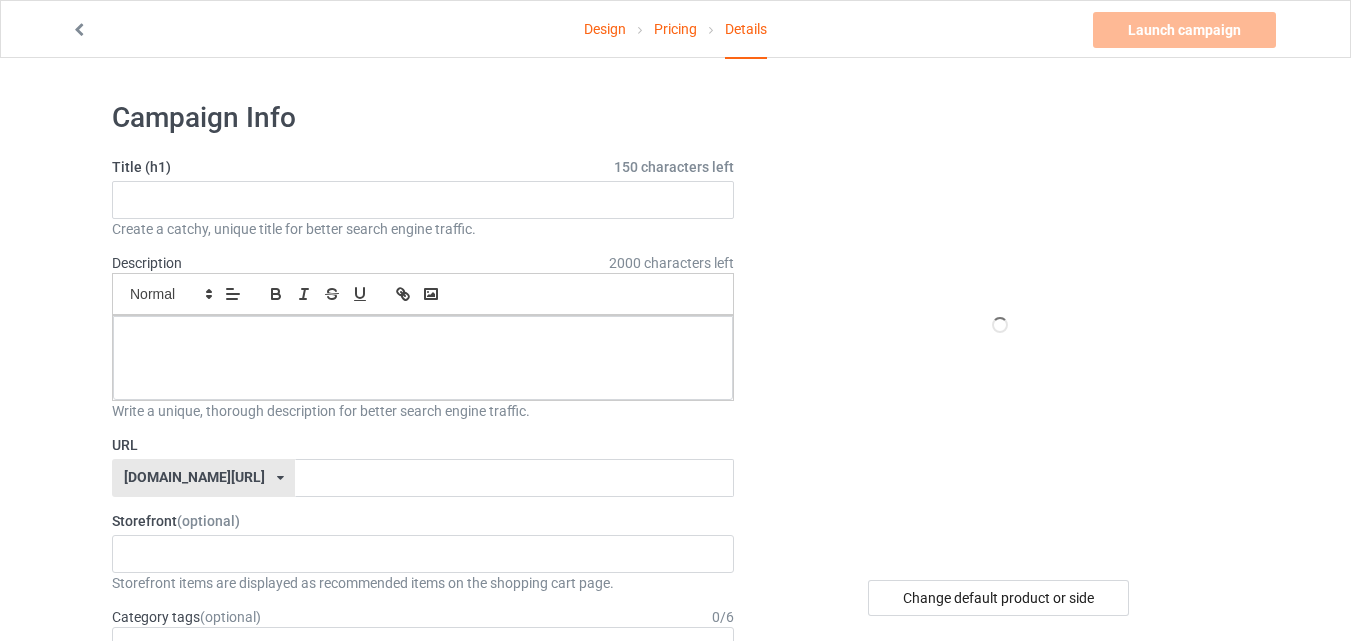 drag, startPoint x: 634, startPoint y: 176, endPoint x: 588, endPoint y: 195, distance: 49.76947 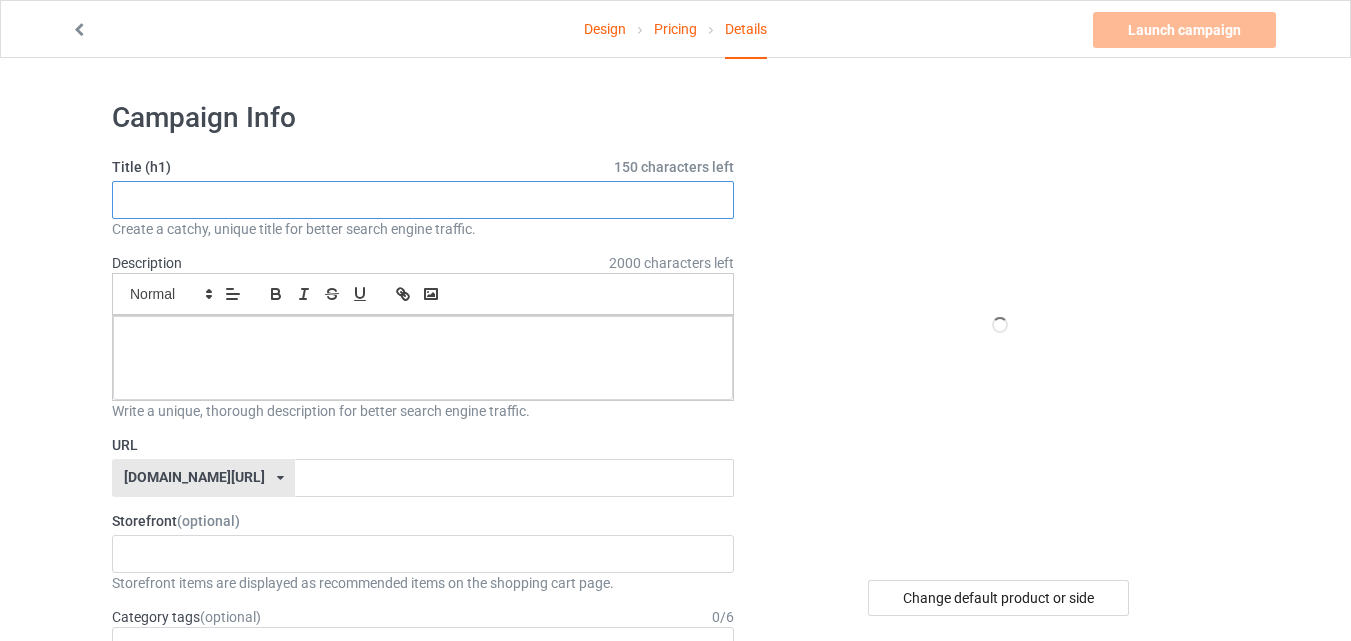 click at bounding box center (423, 200) 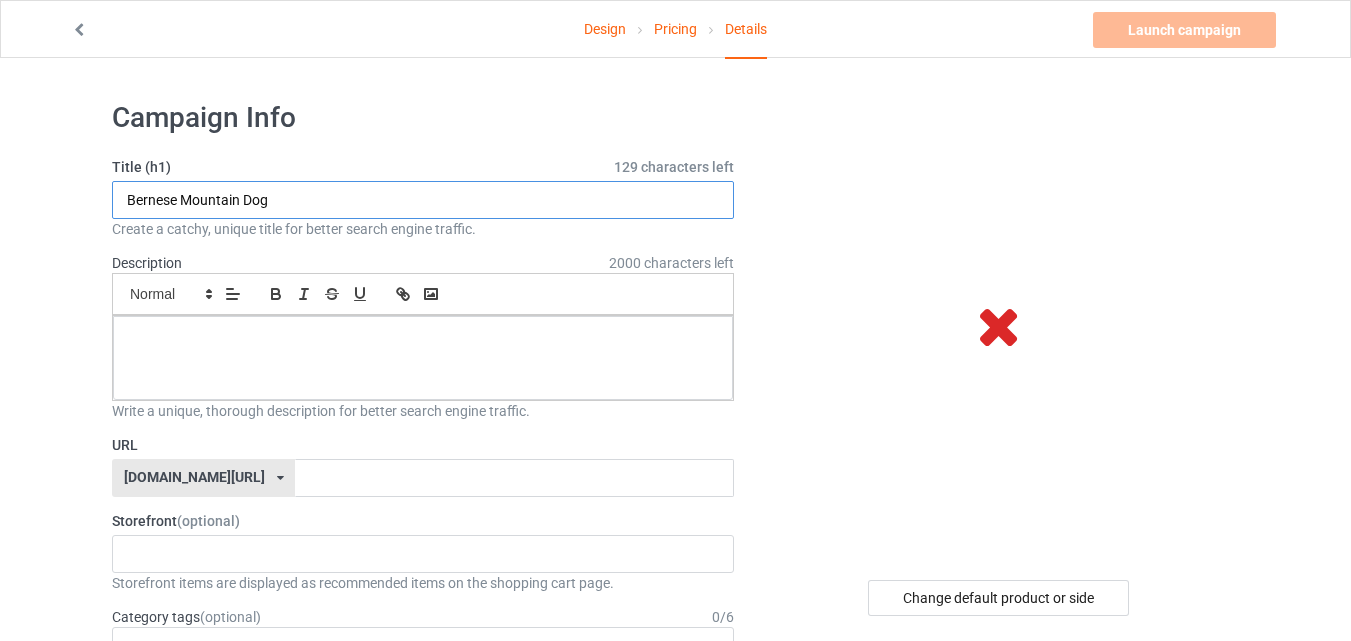 click on "Bernese Mountain Dog" at bounding box center (423, 200) 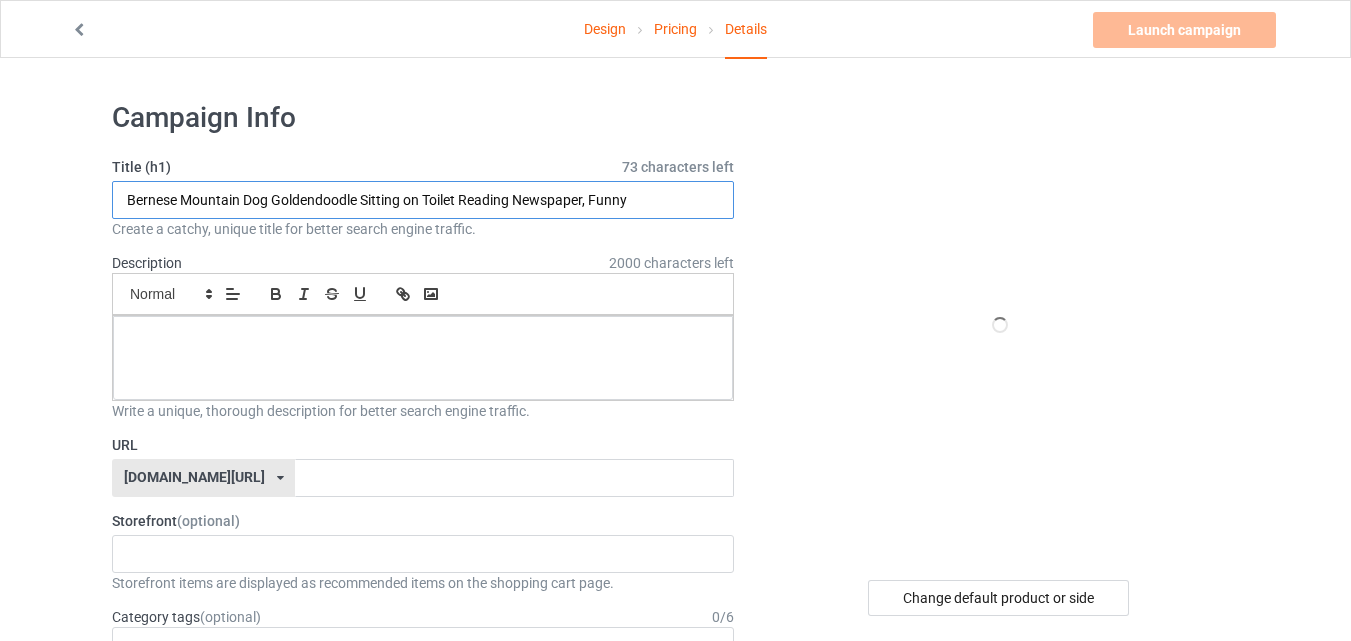 drag, startPoint x: 364, startPoint y: 196, endPoint x: 271, endPoint y: 203, distance: 93.26307 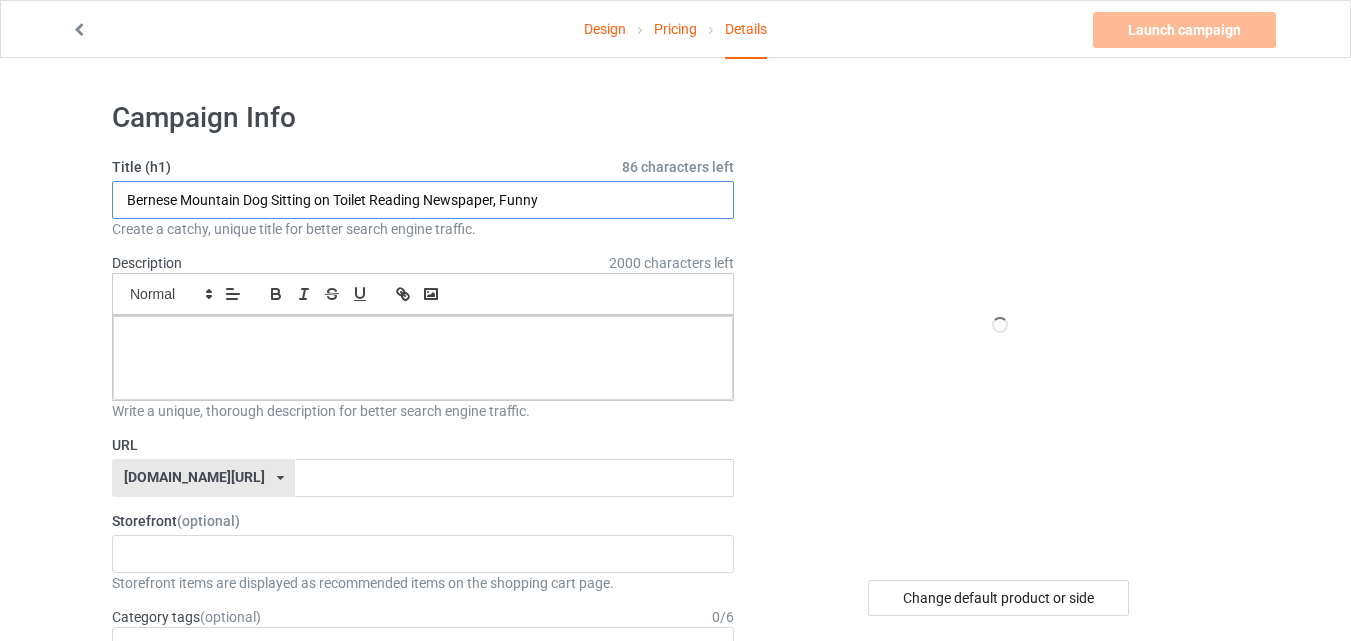 click on "Bernese Mountain Dog Sitting on Toilet Reading Newspaper, Funny" at bounding box center (423, 200) 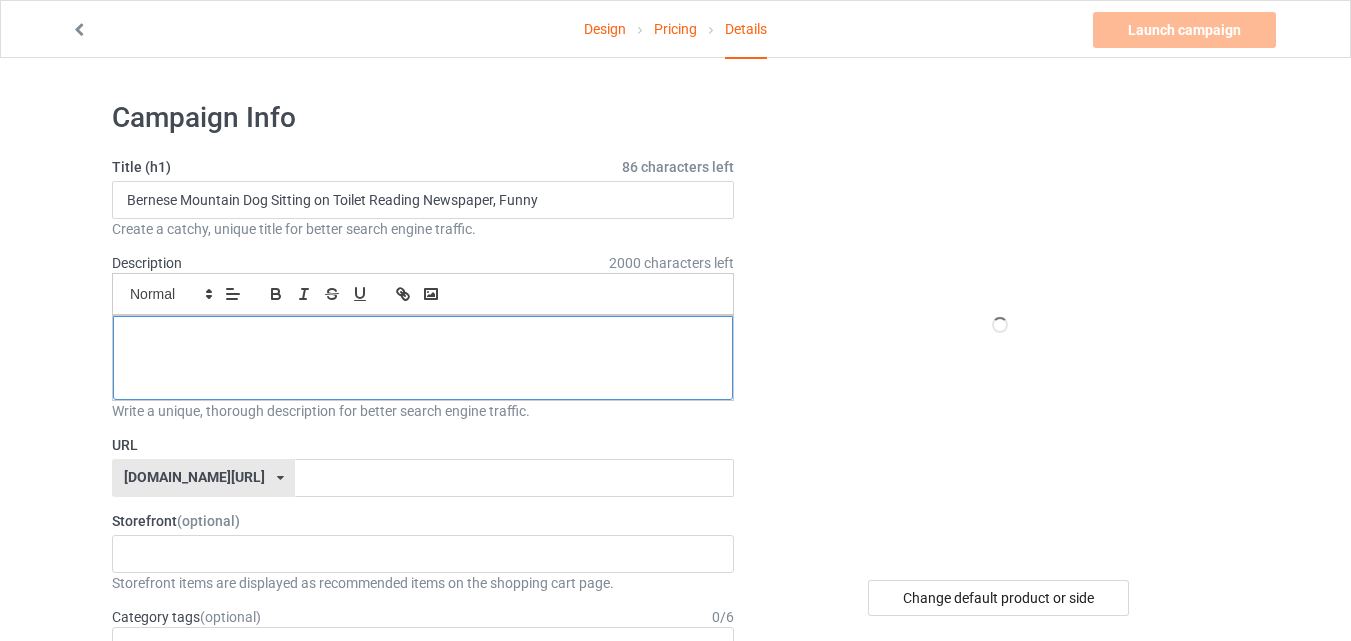click at bounding box center [423, 358] 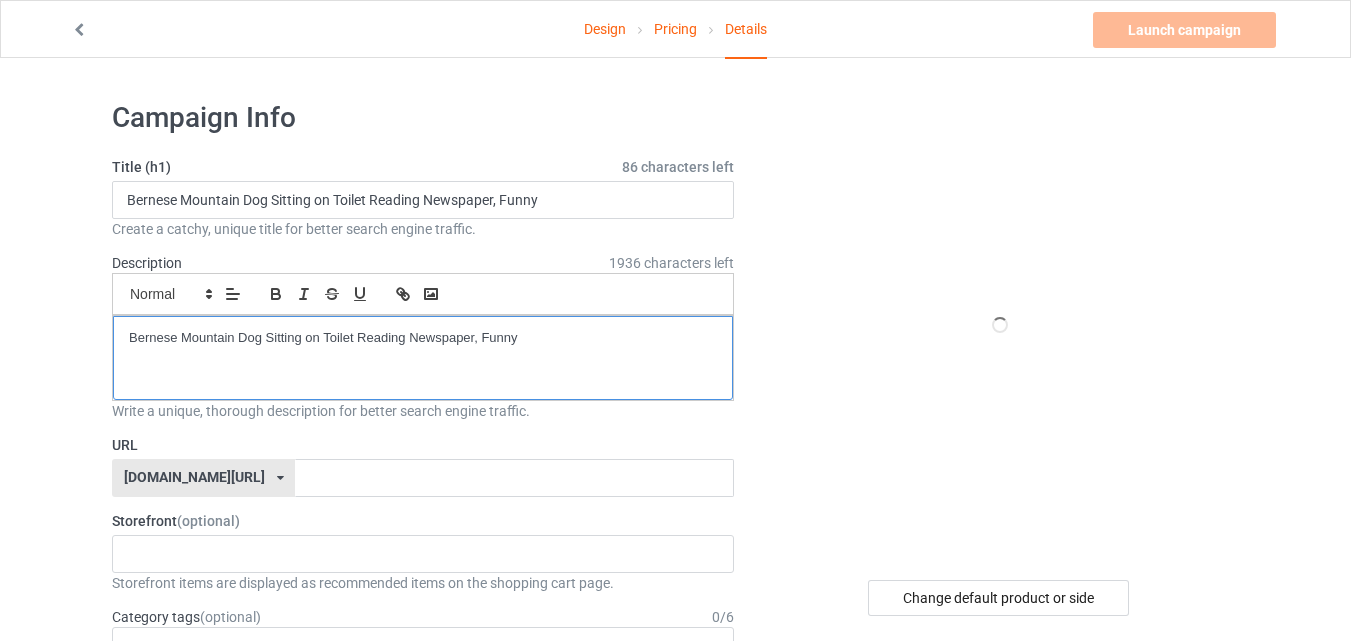 scroll, scrollTop: 0, scrollLeft: 0, axis: both 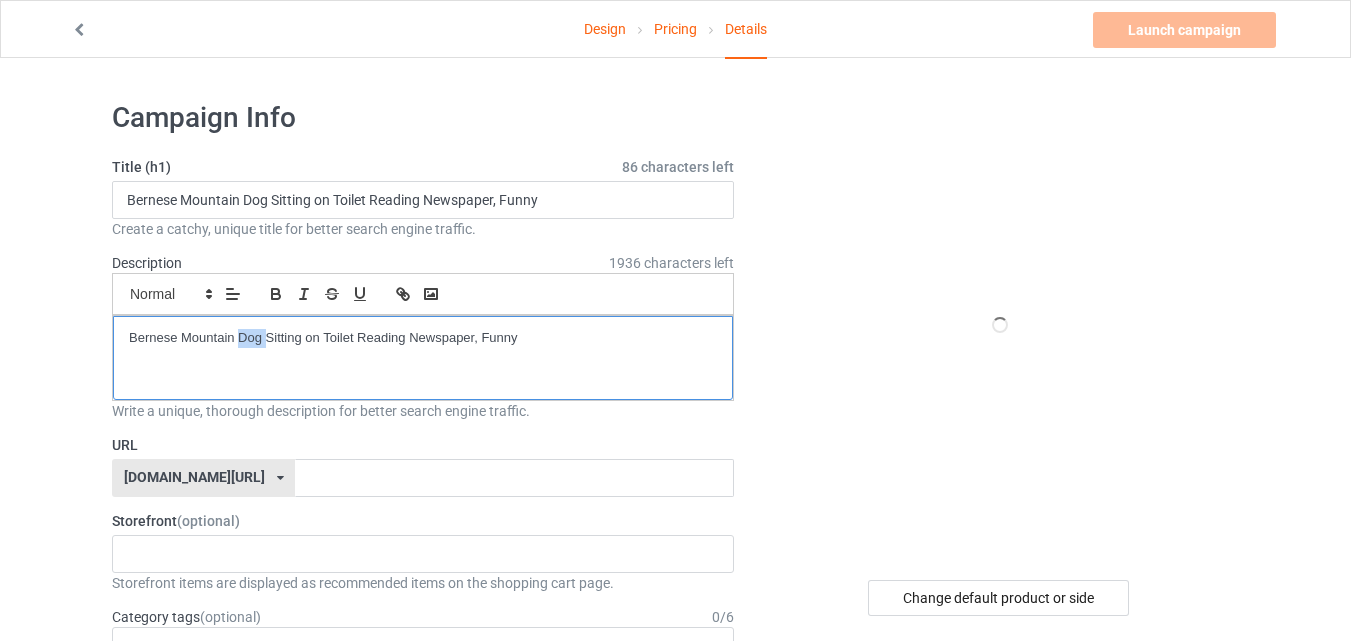 click on "Bernese Mountain Dog Sitting on Toilet Reading Newspaper, Funny" at bounding box center (423, 358) 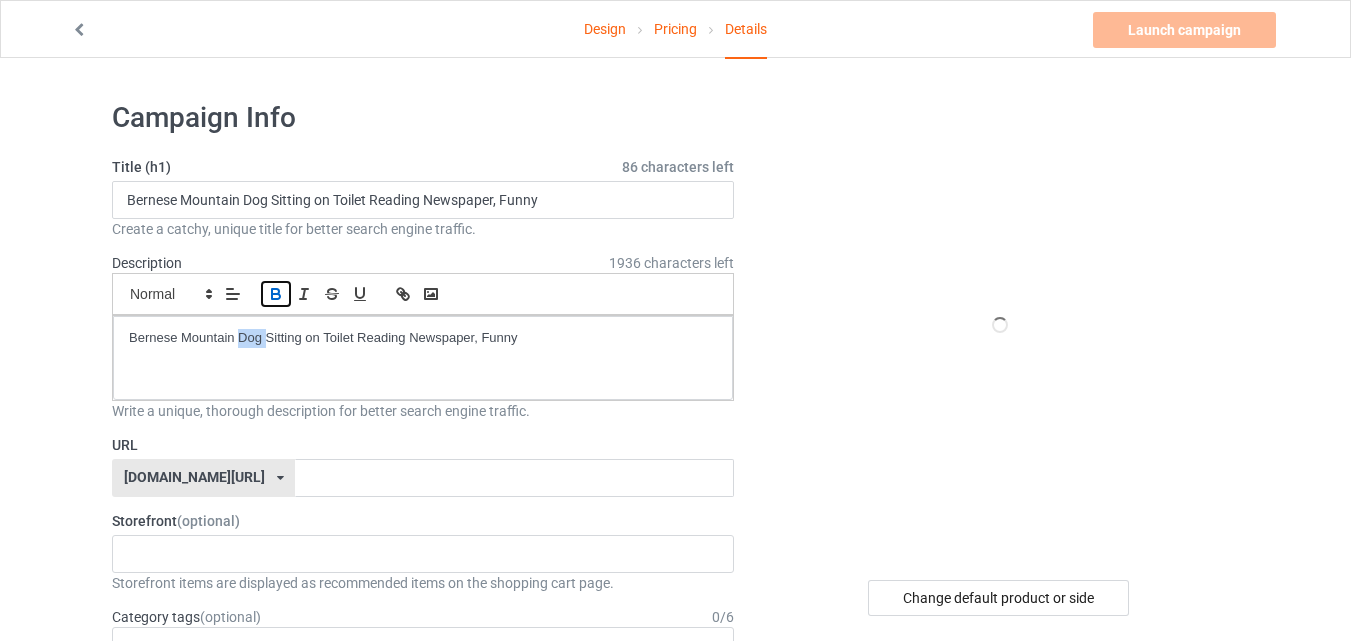 click 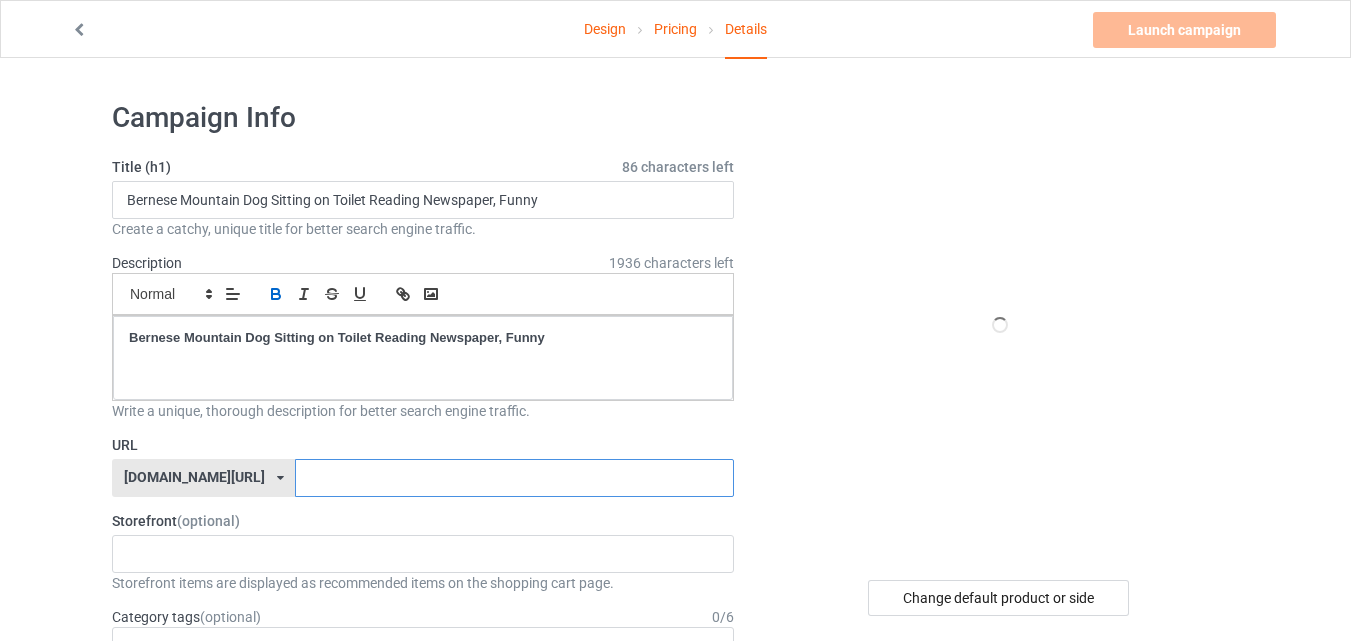 click at bounding box center [514, 478] 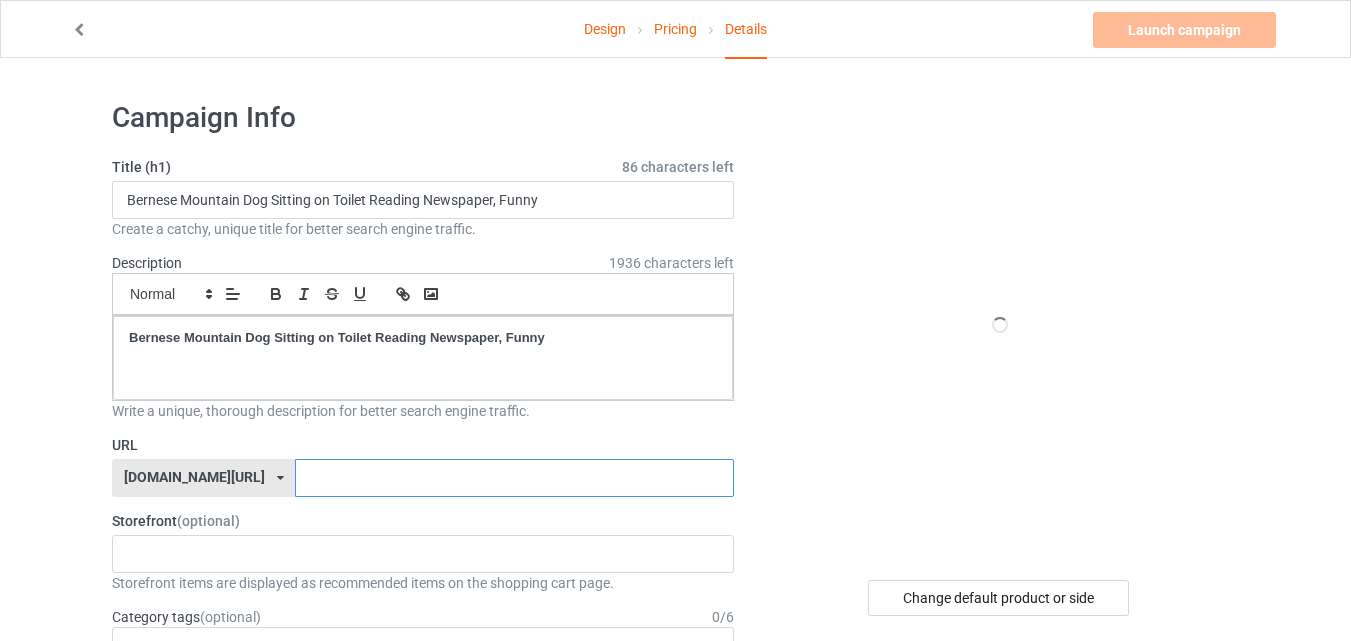 paste on "Bernese Mountain Dog Sitting on Toilet Reading New" 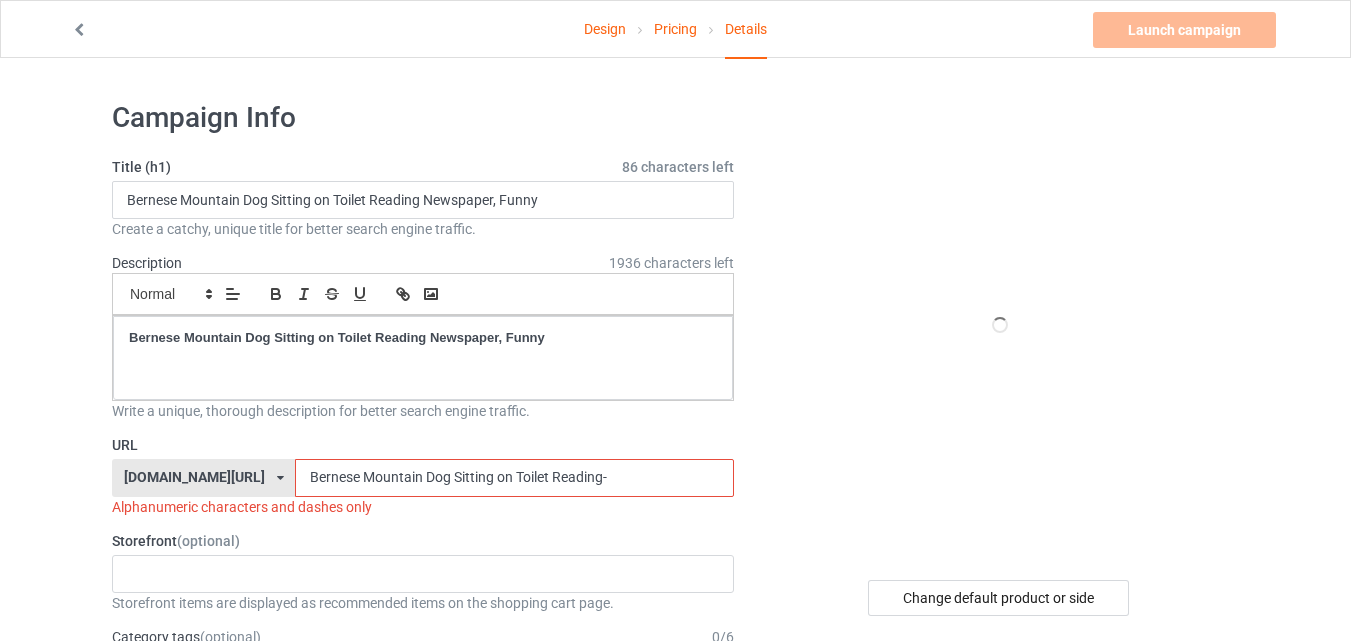 click on "Bernese Mountain Dog Sitting on Toilet Reading-" at bounding box center [514, 478] 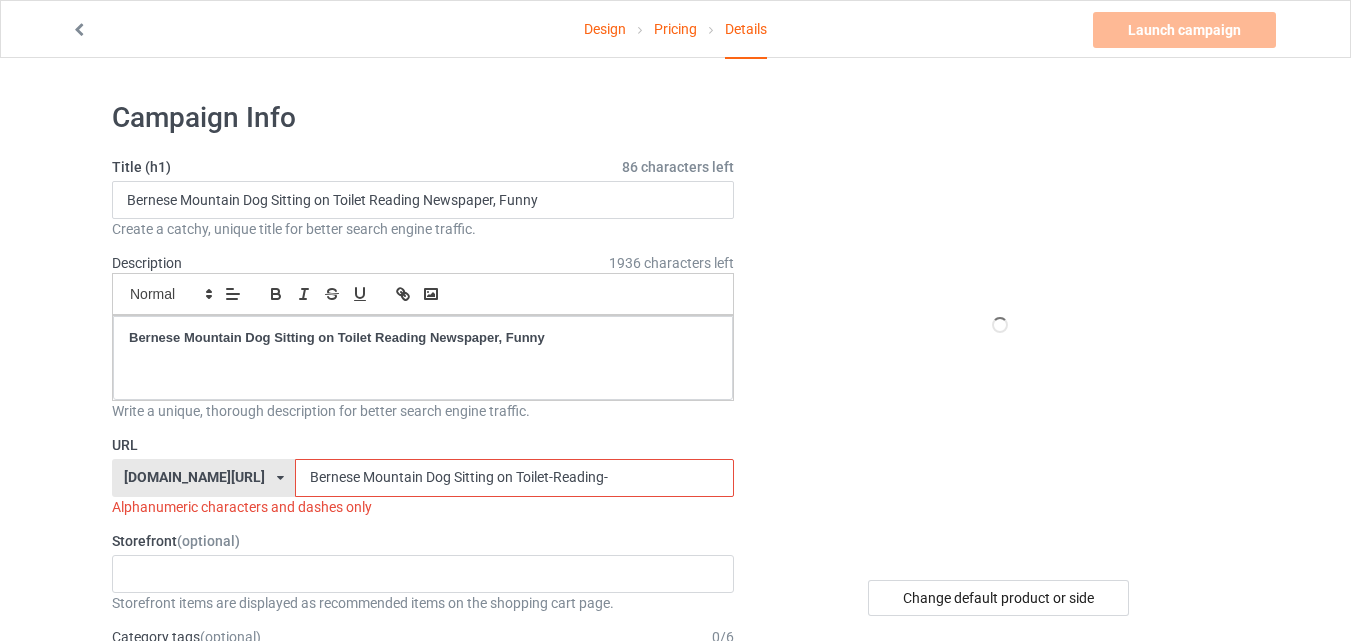 click on "Bernese Mountain Dog Sitting on Toilet-Reading-" at bounding box center (514, 478) 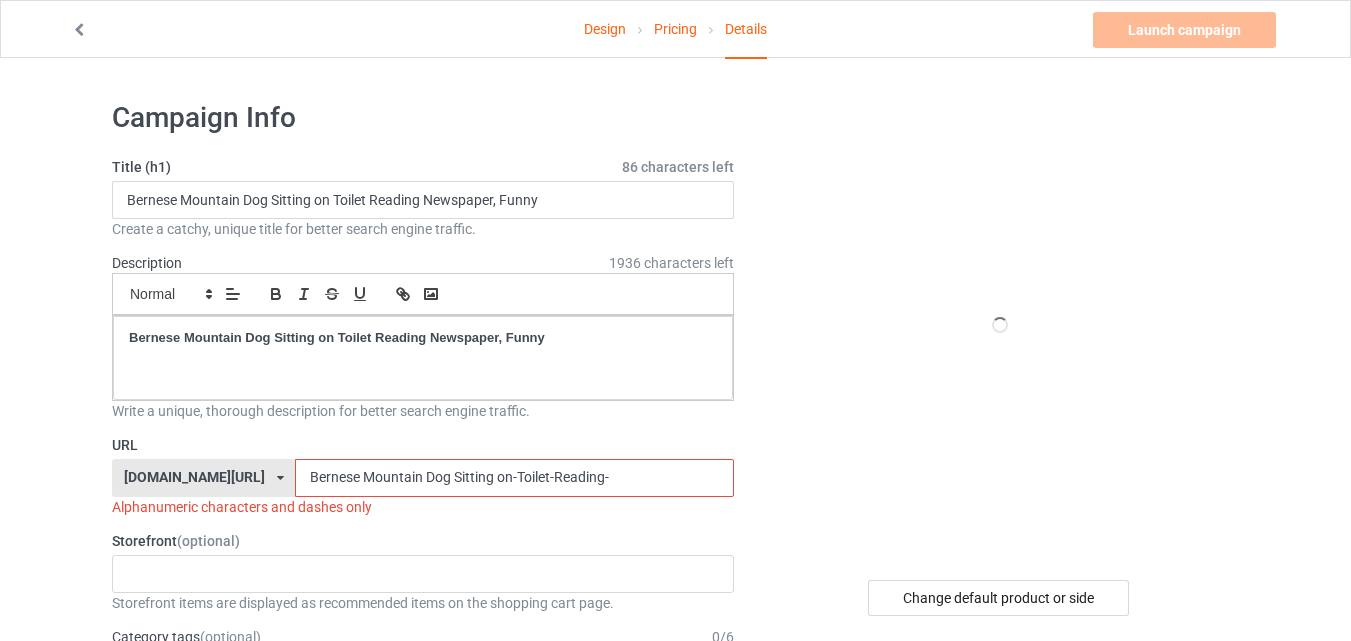 click on "Bernese Mountain Dog Sitting on-Toilet-Reading-" at bounding box center (514, 478) 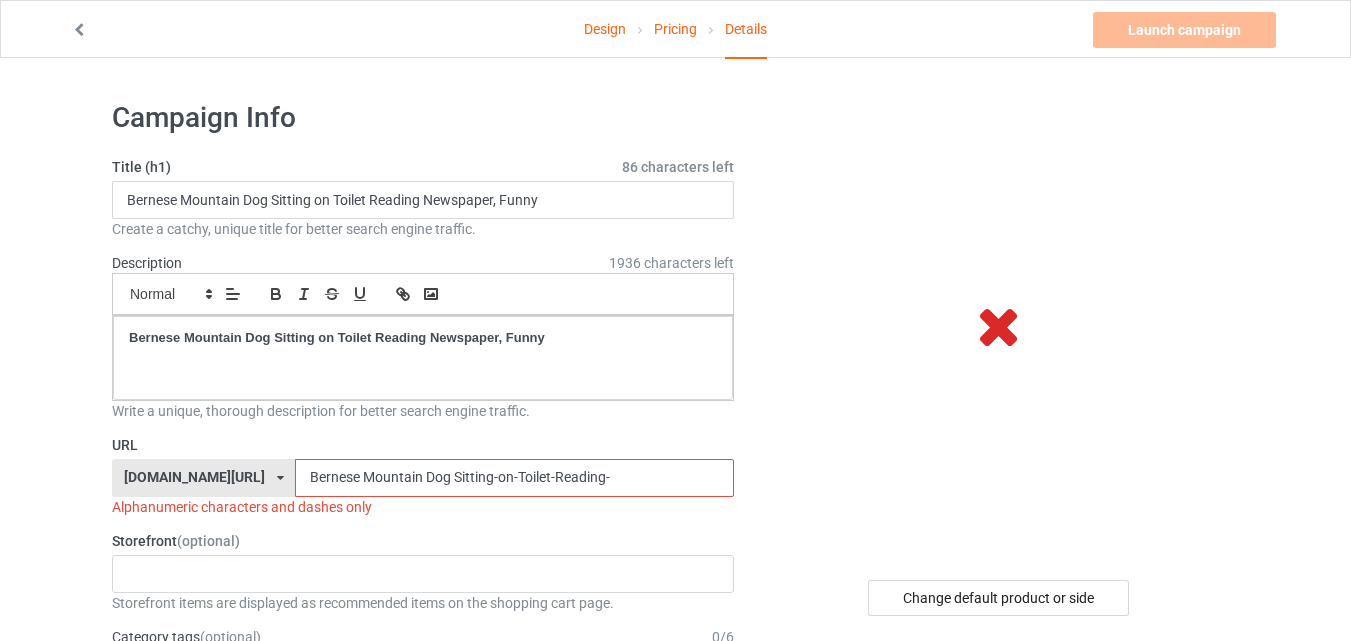 click on "Bernese Mountain Dog Sitting-on-Toilet-Reading-" at bounding box center [514, 478] 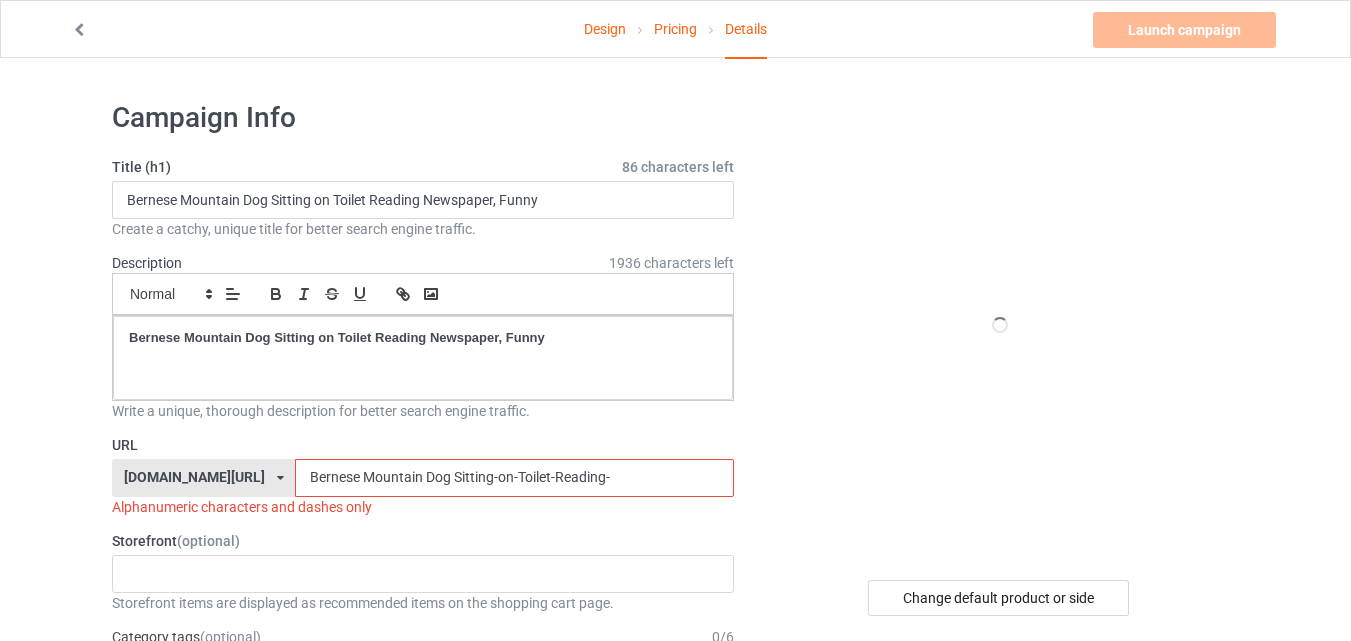 click on "Bernese Mountain Dog Sitting-on-Toilet-Reading-" at bounding box center (514, 478) 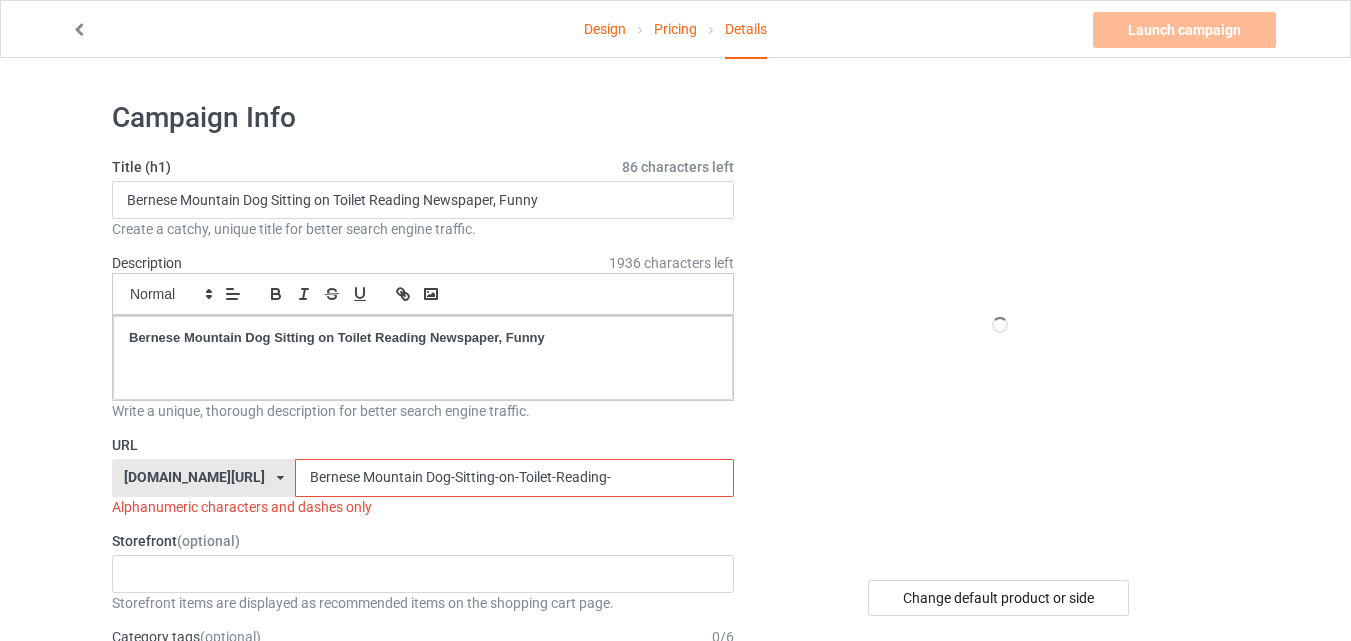 click on "Bernese Mountain Dog-Sitting-on-Toilet-Reading-" at bounding box center [514, 478] 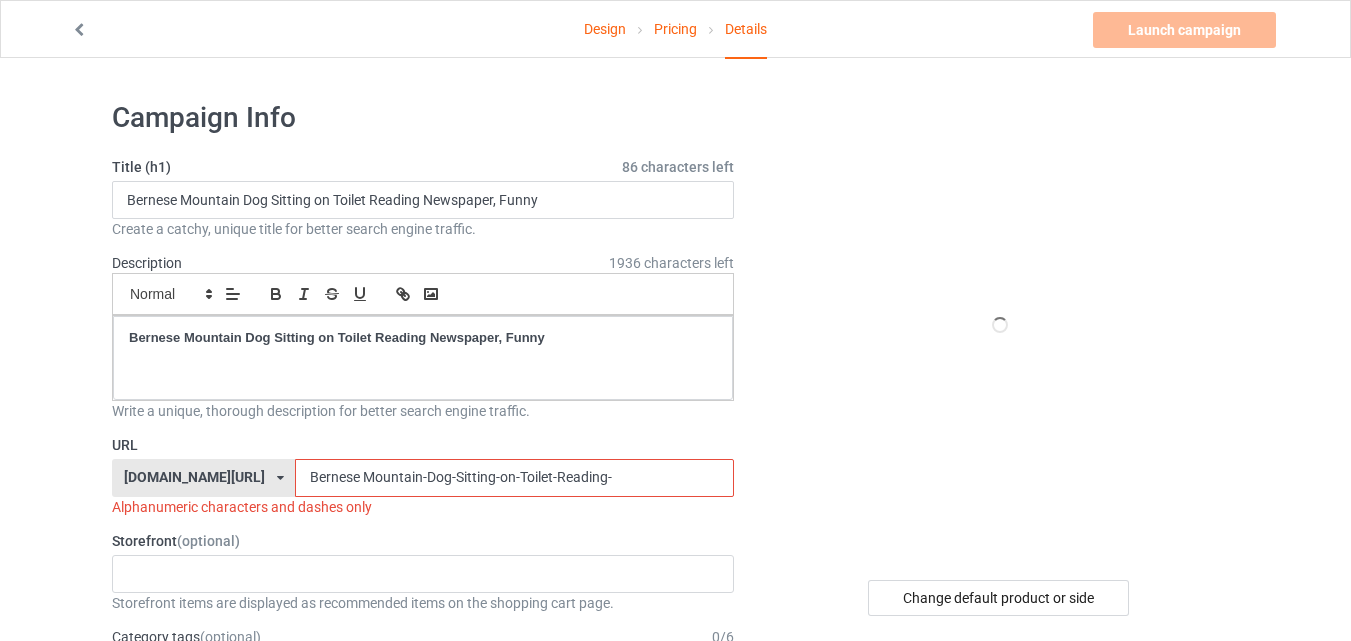 click on "Bernese Mountain-Dog-Sitting-on-Toilet-Reading-" at bounding box center (514, 478) 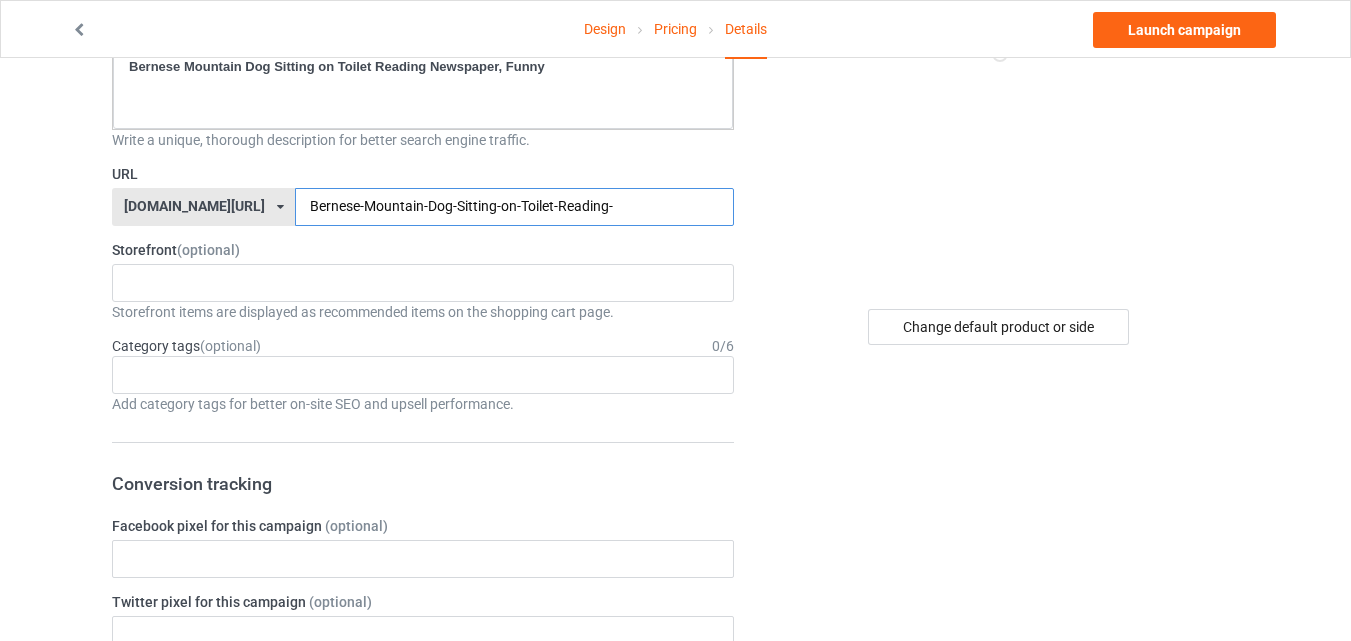 scroll, scrollTop: 321, scrollLeft: 0, axis: vertical 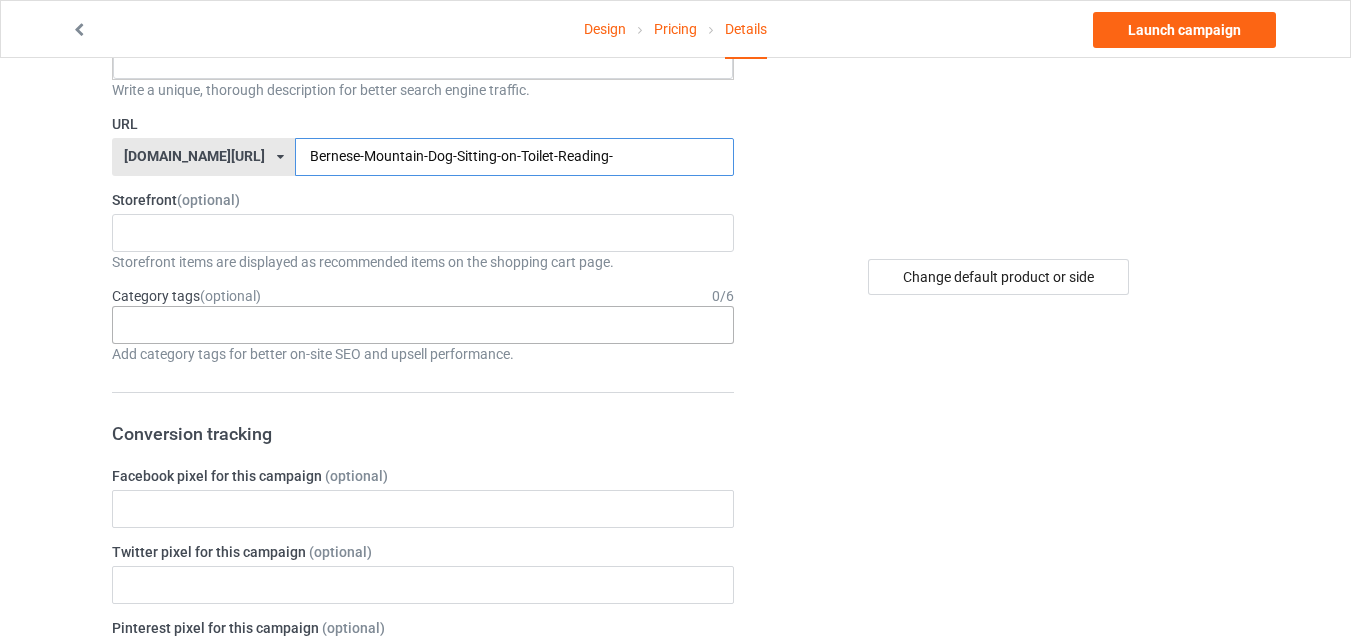 type on "Bernese-Mountain-Dog-Sitting-on-Toilet-Reading-" 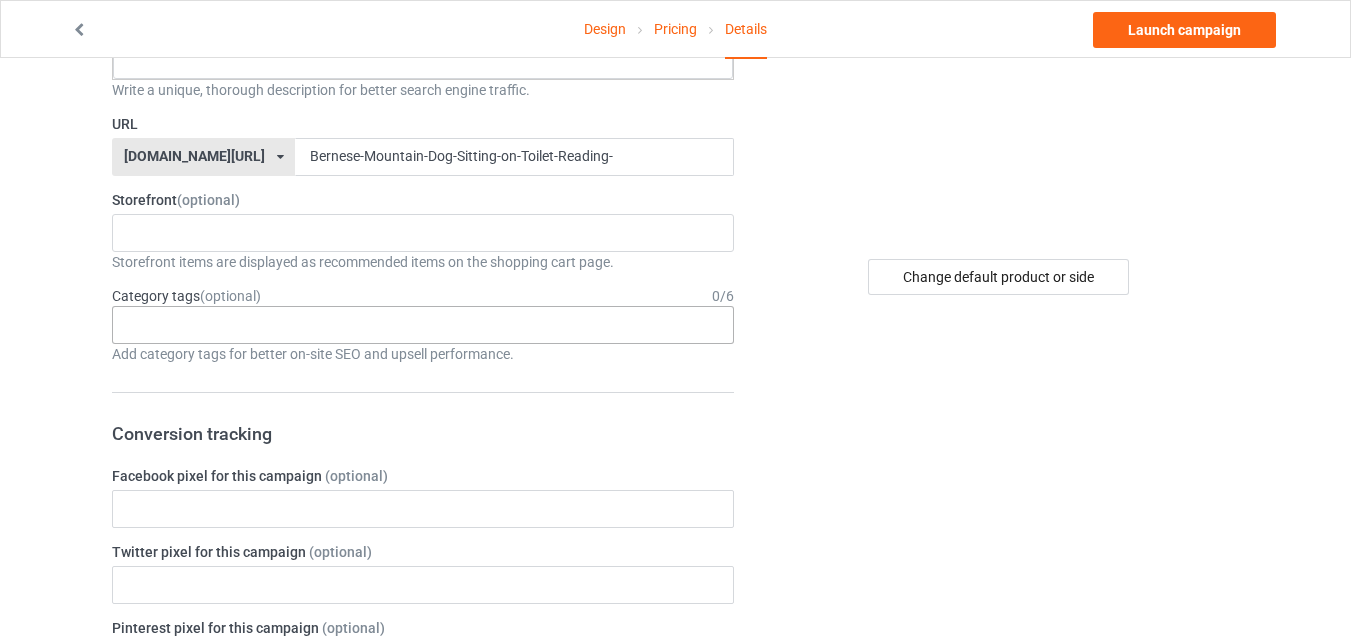 click on "Age > [DEMOGRAPHIC_DATA] > 1 Age > [DEMOGRAPHIC_DATA] Months > 1 Month Age > [DEMOGRAPHIC_DATA] Months Age > [DEMOGRAPHIC_DATA] Age > [DEMOGRAPHIC_DATA] > 10 Age > [DEMOGRAPHIC_DATA] Months > 10 Month Age > [DEMOGRAPHIC_DATA] > 100 Sports > Running > 10K Run Age > [DEMOGRAPHIC_DATA] > 11 Age > [DEMOGRAPHIC_DATA] Months > 11 Month Age > [DEMOGRAPHIC_DATA] > 12 Age > [DEMOGRAPHIC_DATA] Months > 12 Month Age > [DEMOGRAPHIC_DATA] > 13 Age > [DEMOGRAPHIC_DATA] > 14 Age > [DEMOGRAPHIC_DATA] > 15 Sports > Running > 15K Run Age > [DEMOGRAPHIC_DATA] > 16 Age > [DEMOGRAPHIC_DATA] > 17 Age > [DEMOGRAPHIC_DATA] > 18 Age > [DEMOGRAPHIC_DATA] > 19 Age > Decades > 1920s Age > Decades > 1930s Age > Decades > 1940s Age > Decades > 1950s Age > Decades > 1960s Age > Decades > 1970s Age > Decades > 1980s Age > Decades > 1990s Age > [DEMOGRAPHIC_DATA] > 2 Age > [DEMOGRAPHIC_DATA] Months > 2 Month Age > [DEMOGRAPHIC_DATA] > 20 Age > [DEMOGRAPHIC_DATA] Age > Decades > 2000s Age > Decades > 2010s Age > [DEMOGRAPHIC_DATA] > 21 Age > [DEMOGRAPHIC_DATA] > 22 Age > [DEMOGRAPHIC_DATA] > 23 Age > [DEMOGRAPHIC_DATA] > 24 Age > [DEMOGRAPHIC_DATA] > 25 Age > [DEMOGRAPHIC_DATA] > 26 Age > [DEMOGRAPHIC_DATA] > 27 Age > [DEMOGRAPHIC_DATA] > 28 Age > [DEMOGRAPHIC_DATA] > 29 Age > [DEMOGRAPHIC_DATA] > 3 Age > [DEMOGRAPHIC_DATA] Months > 3 Month Sports > Basketball > 3-Pointer Age > [DEMOGRAPHIC_DATA] > 30 Age > [DEMOGRAPHIC_DATA] > 31 Age > [DEMOGRAPHIC_DATA] > 32 Age > [DEMOGRAPHIC_DATA] > 33 Age > [DEMOGRAPHIC_DATA] > 34 Age > [DEMOGRAPHIC_DATA] > 35 Age Jobs 1" at bounding box center [423, 325] 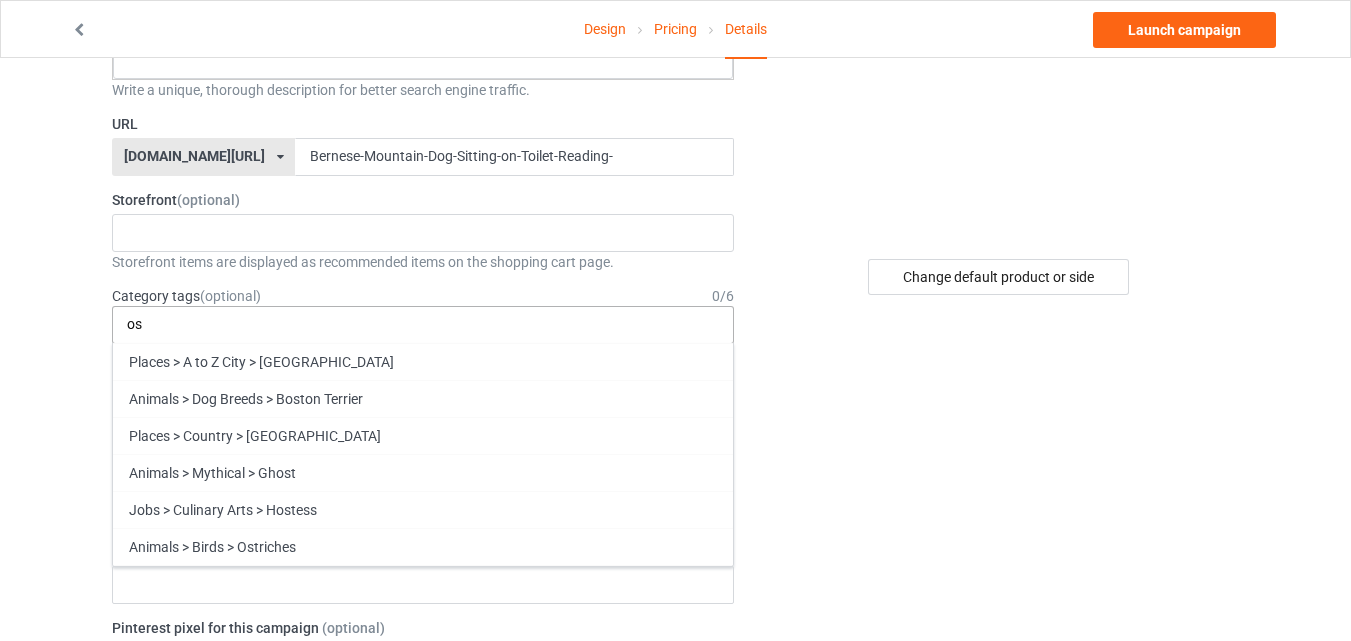 type on "o" 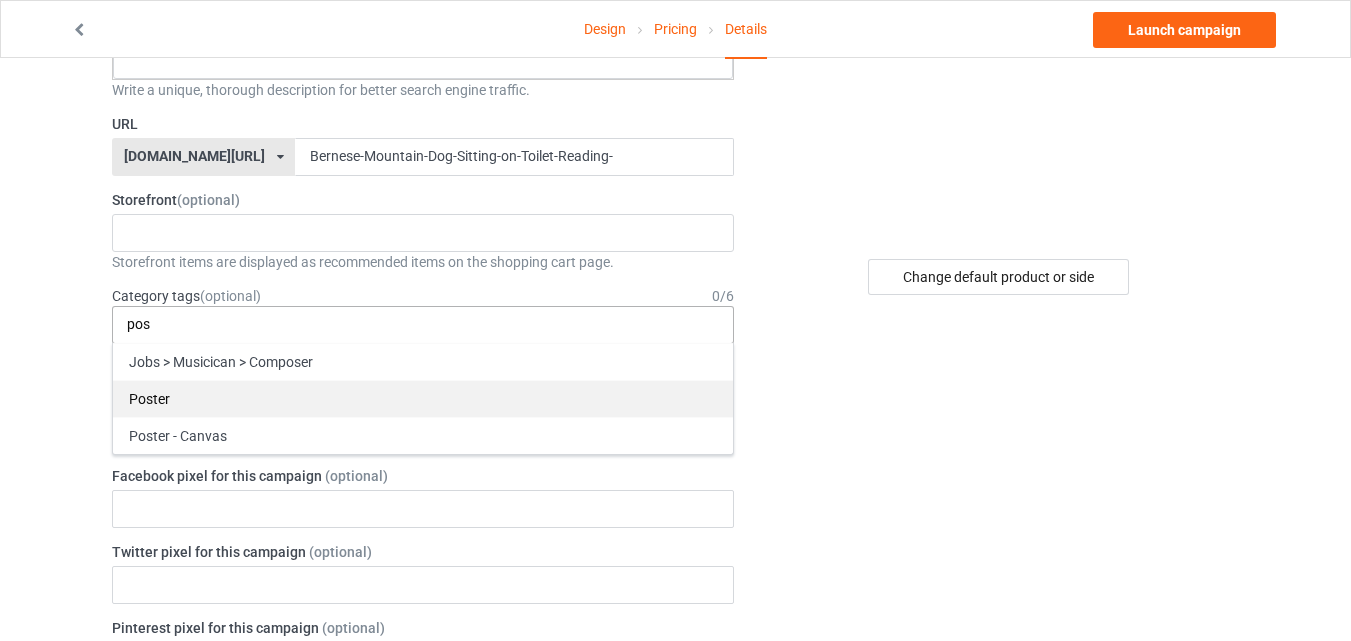 type on "pos" 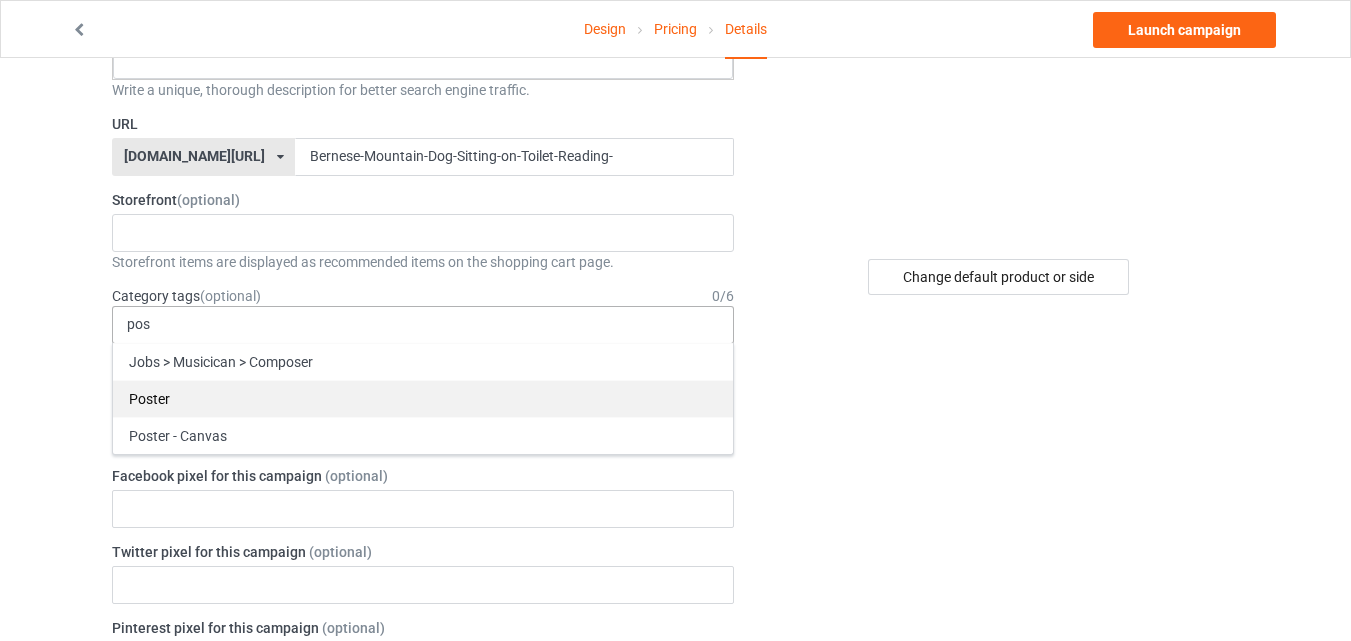 click on "Poster" at bounding box center [423, 398] 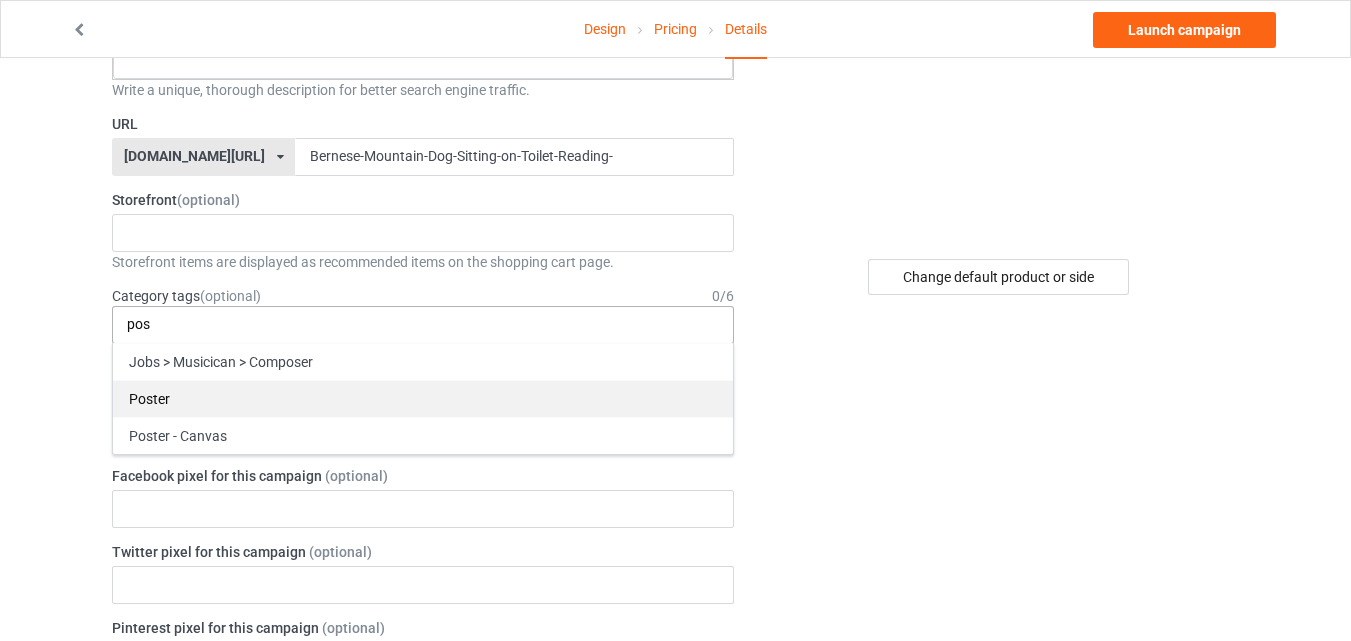 type 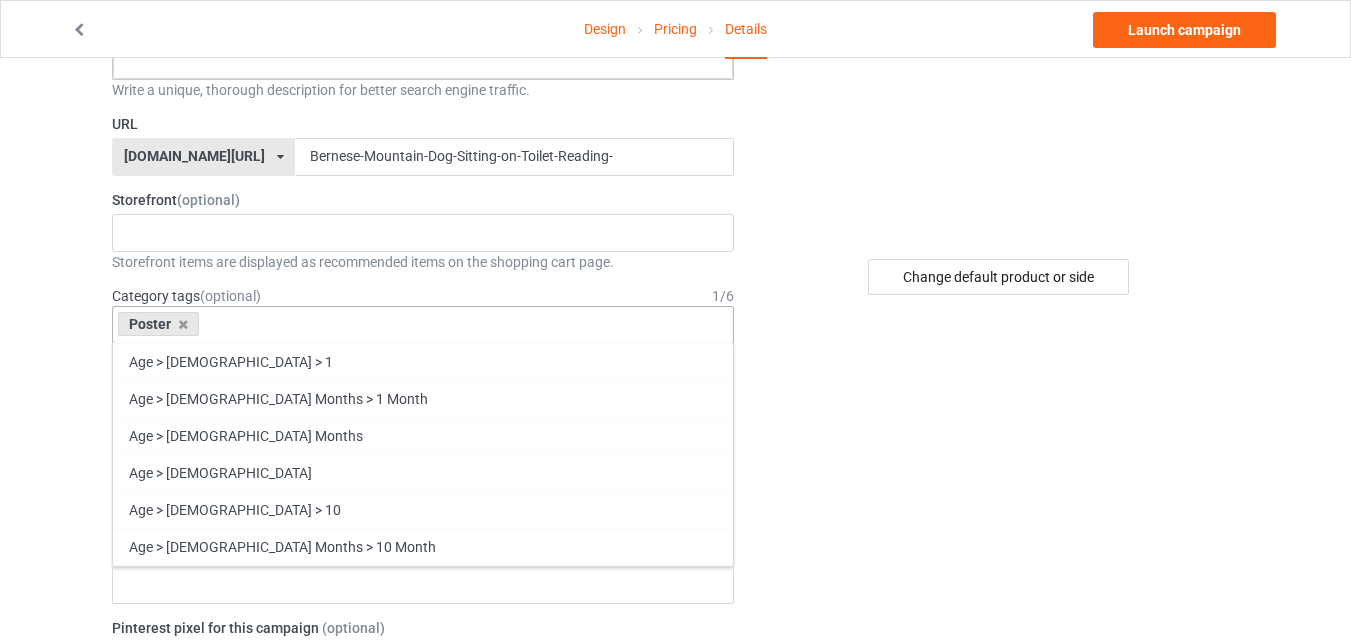 click at bounding box center (1000, 4) 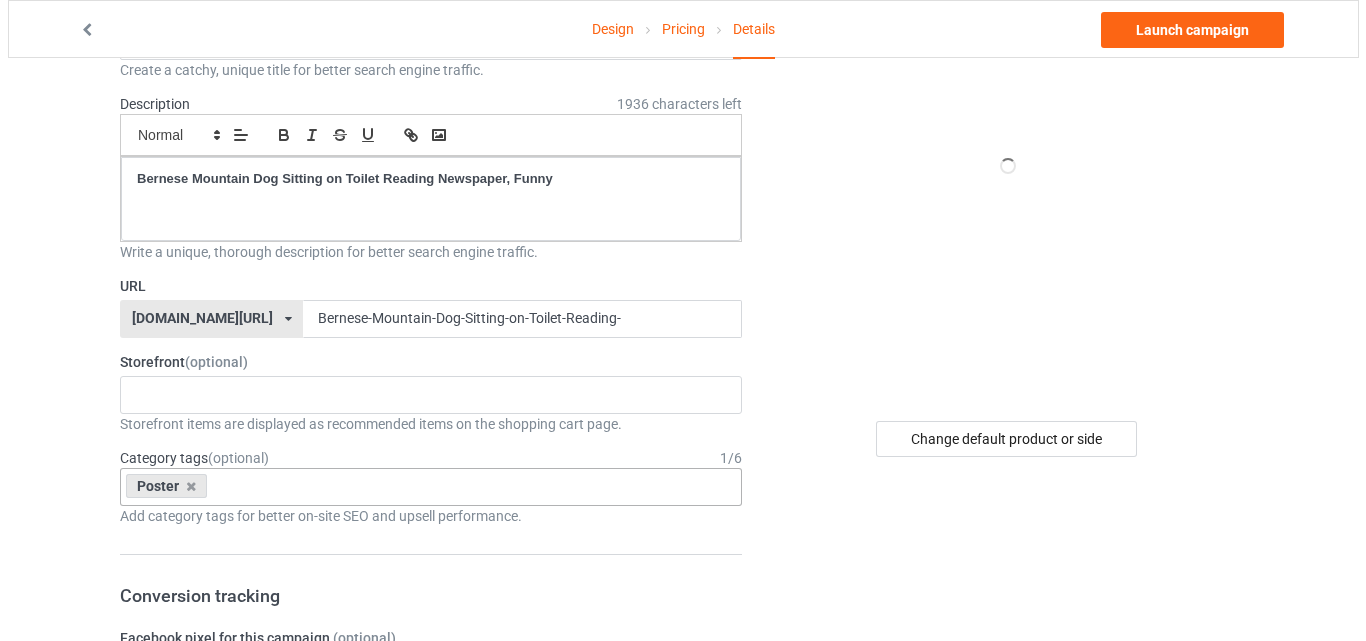 scroll, scrollTop: 0, scrollLeft: 0, axis: both 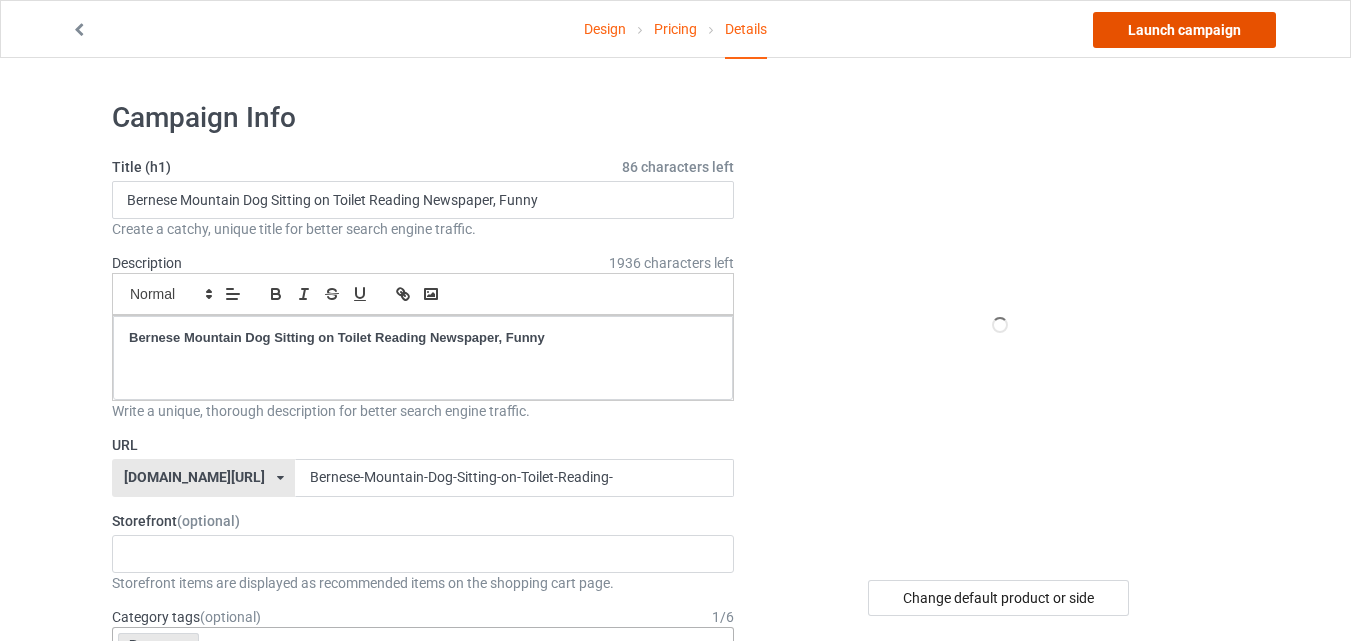 click on "Launch campaign" at bounding box center [1184, 30] 